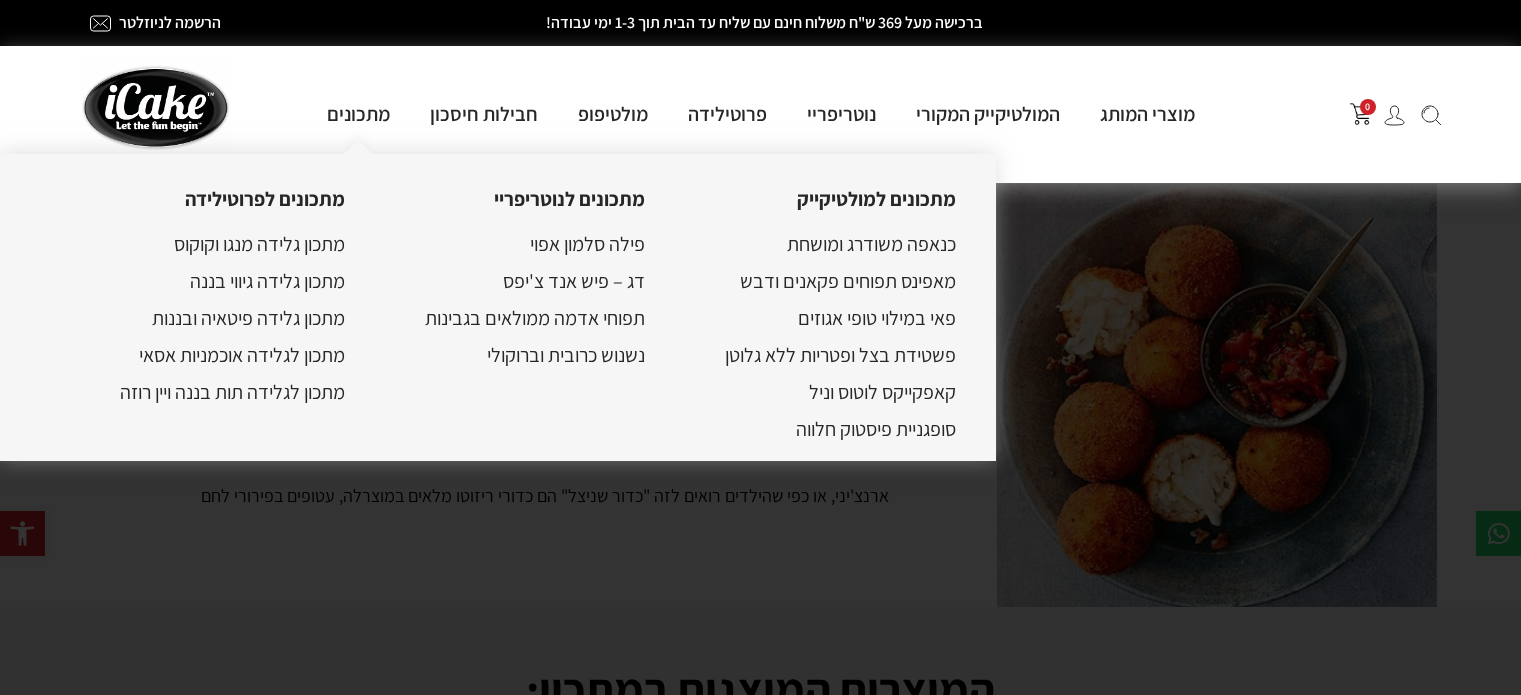 scroll, scrollTop: 0, scrollLeft: 0, axis: both 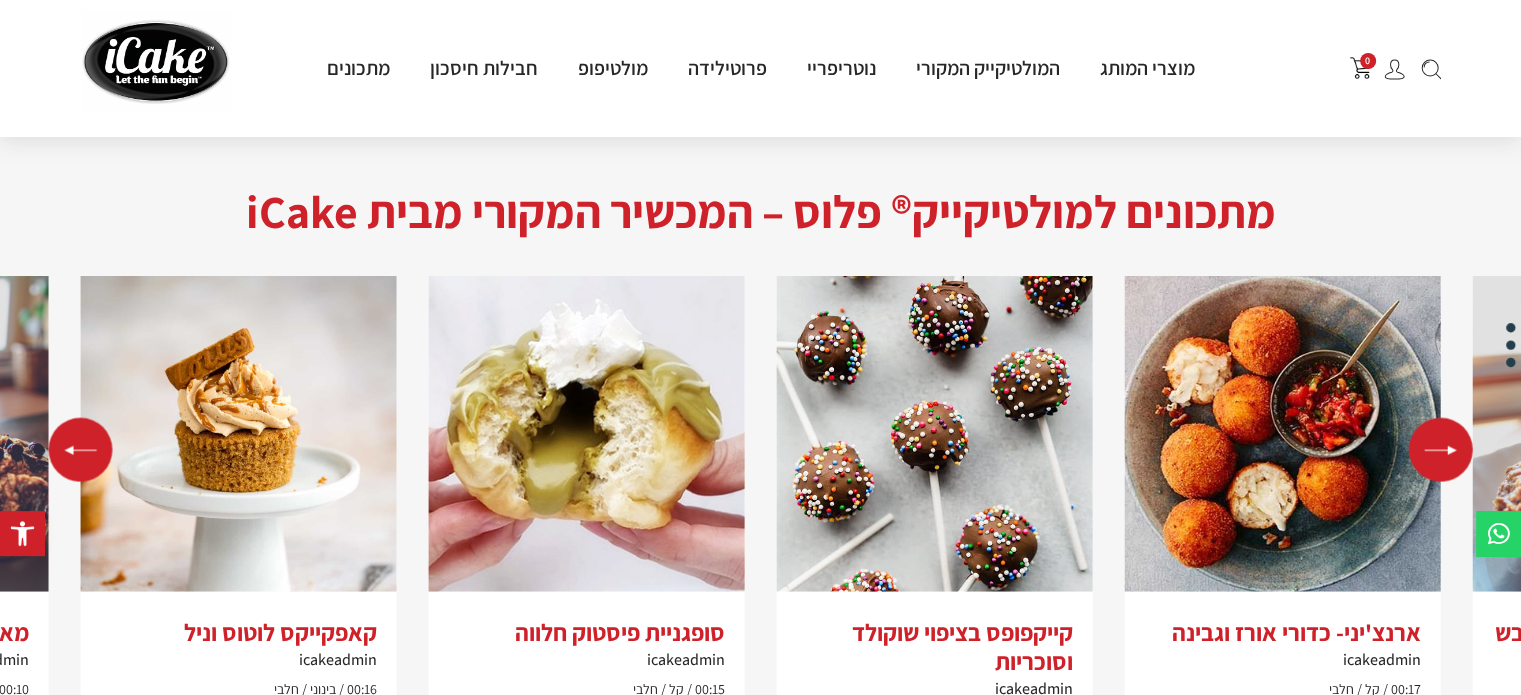 click at bounding box center (81, 450) 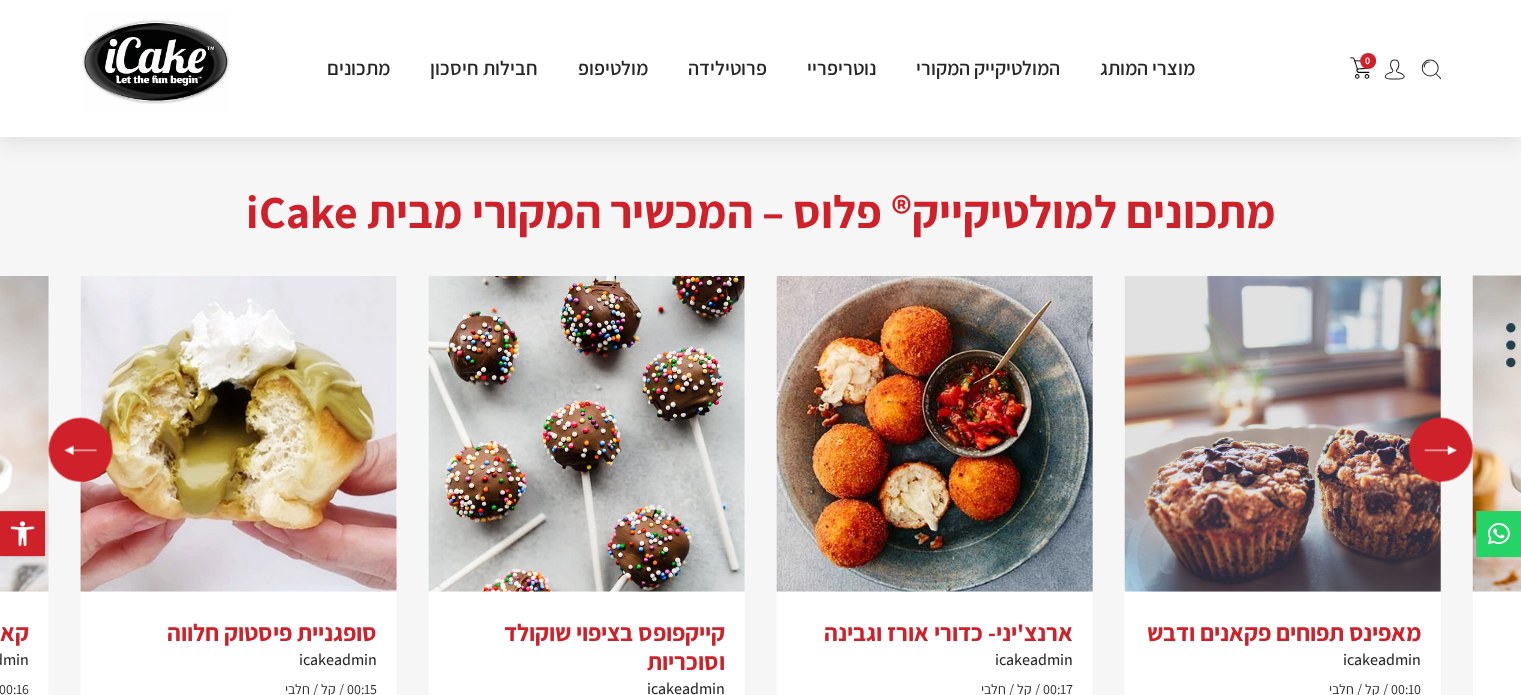 click at bounding box center [81, 450] 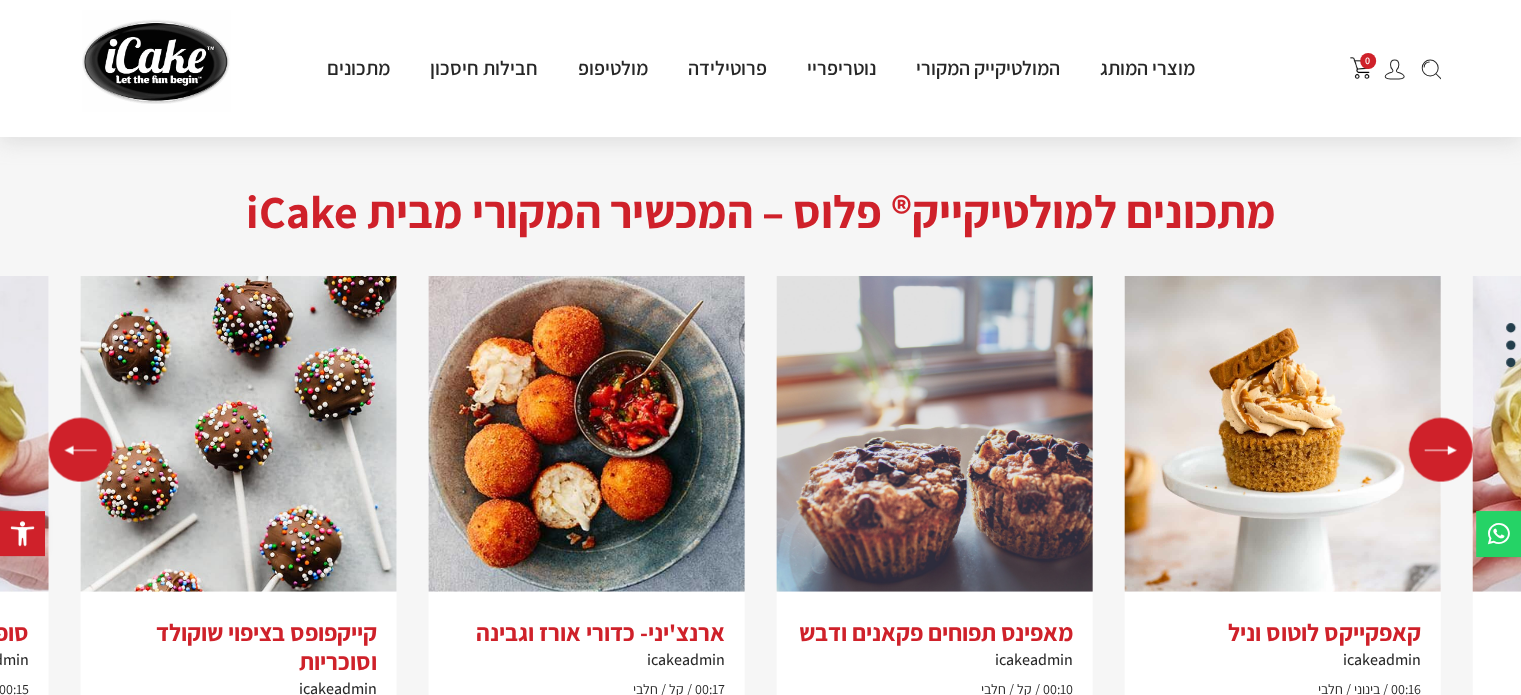 click at bounding box center (1441, 450) 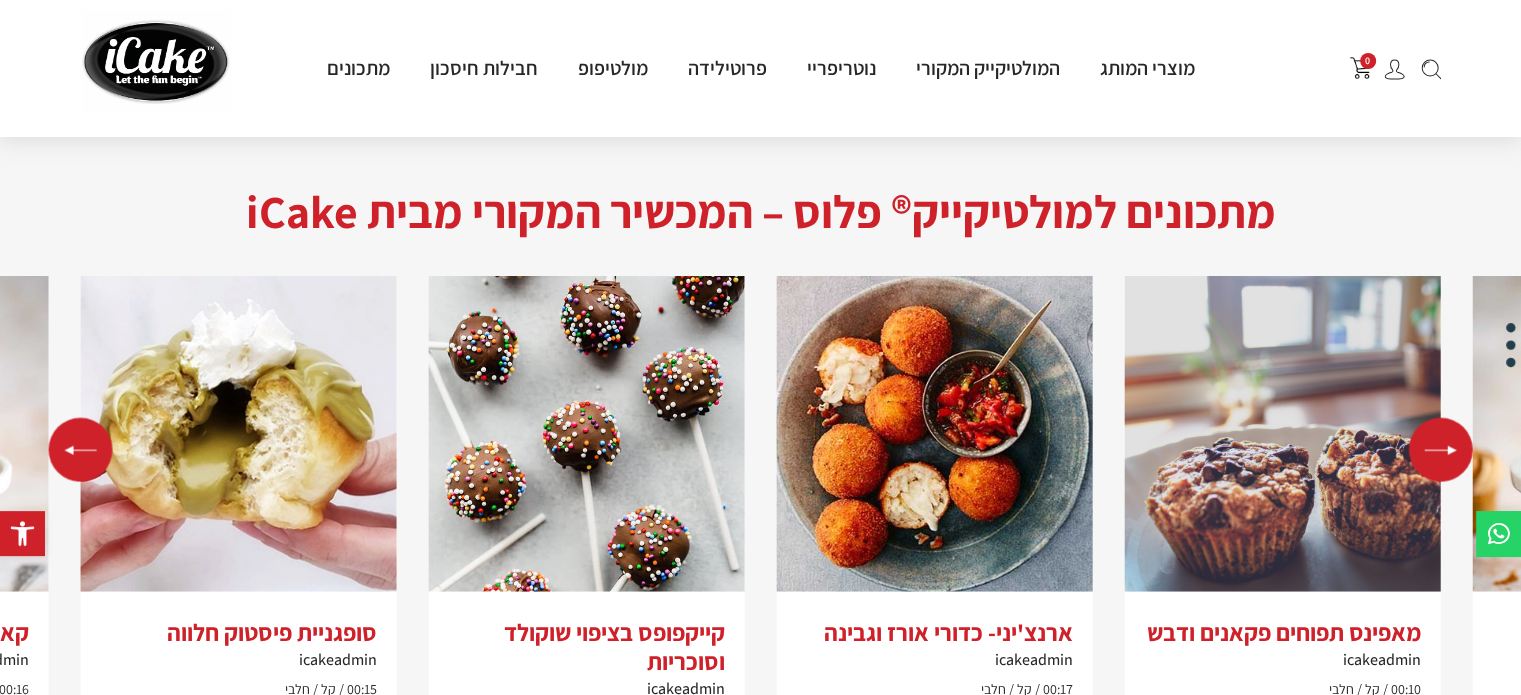 click at bounding box center [1441, 450] 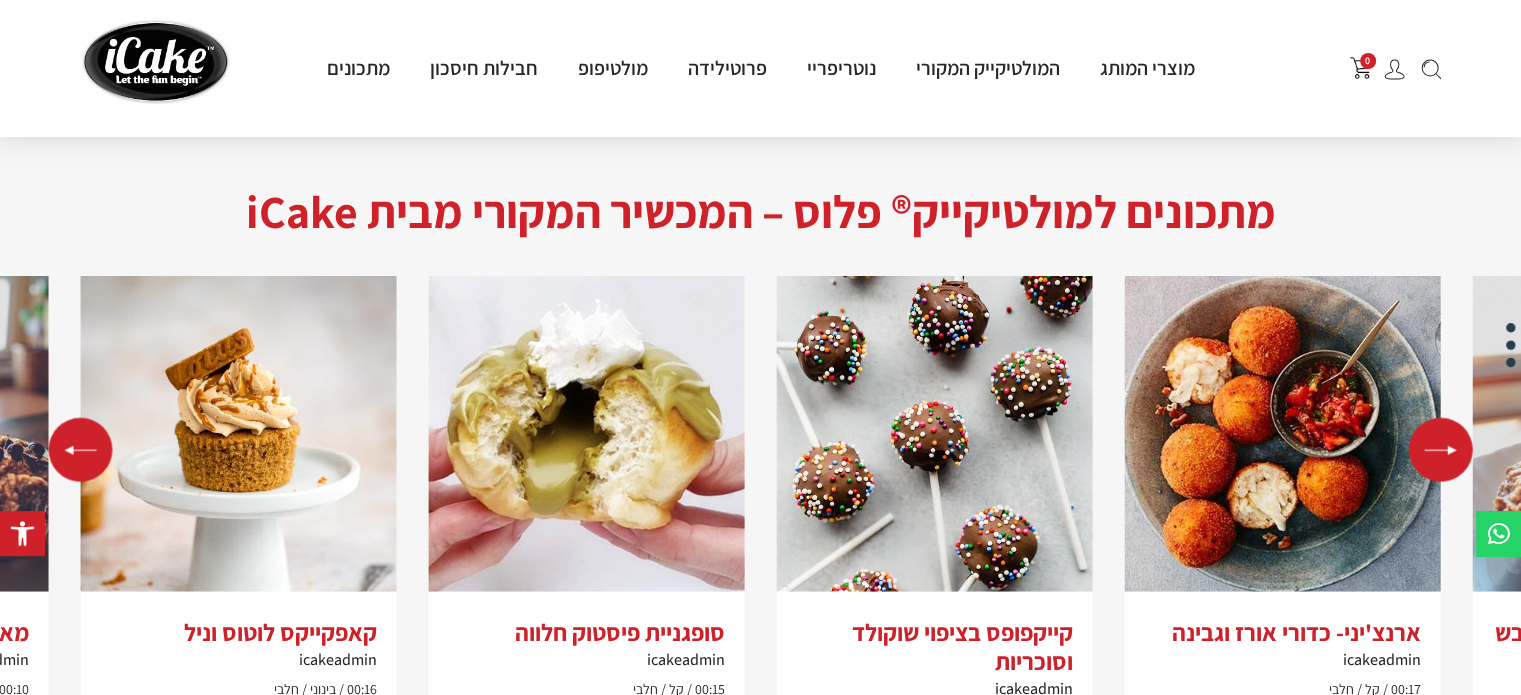 click at bounding box center [1441, 450] 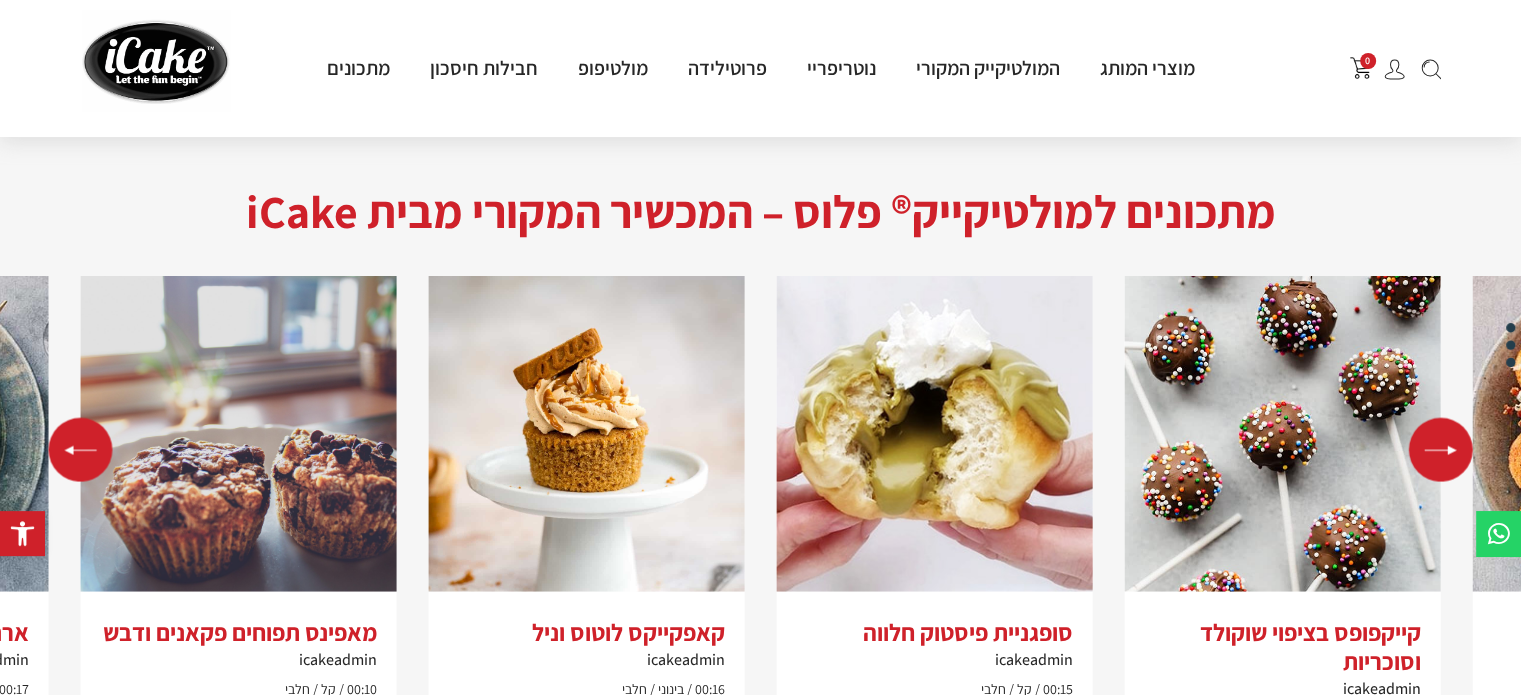 click at bounding box center (1441, 450) 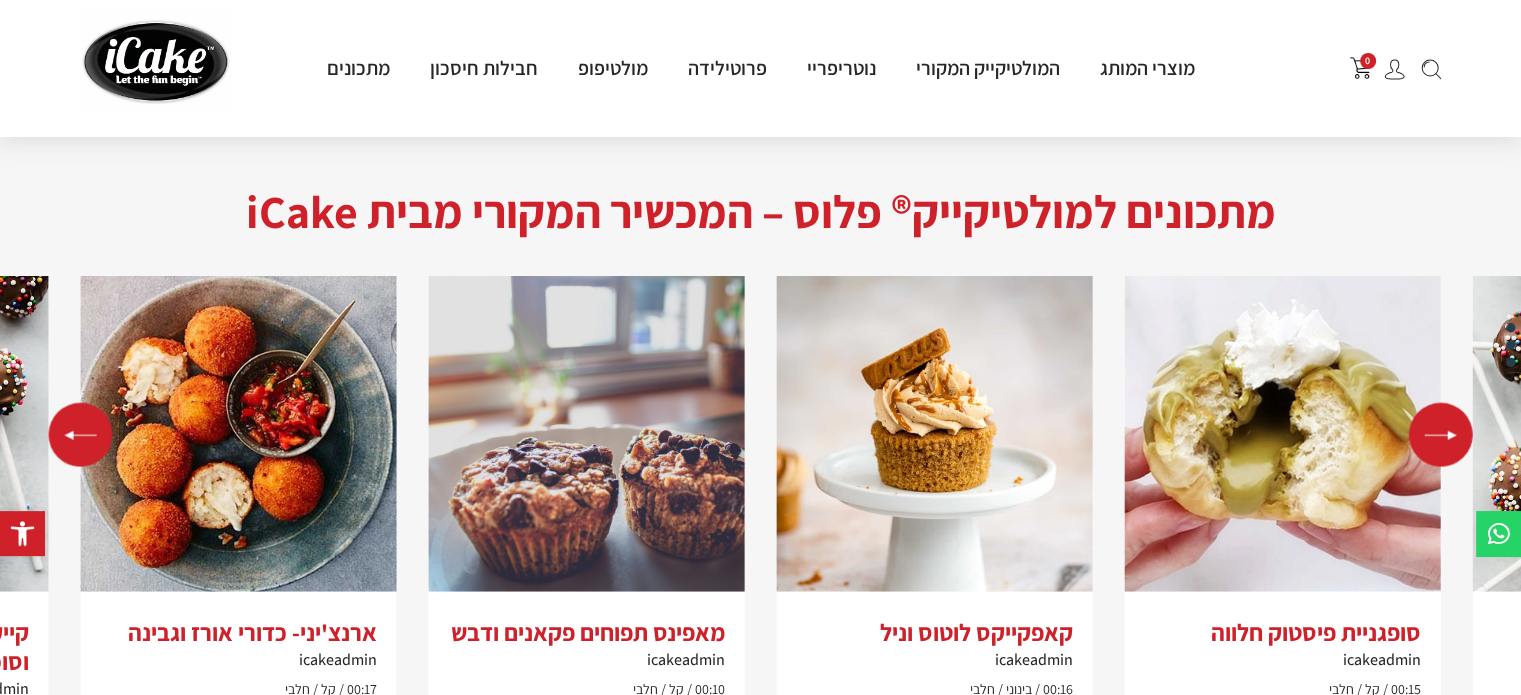 click at bounding box center [1441, 435] 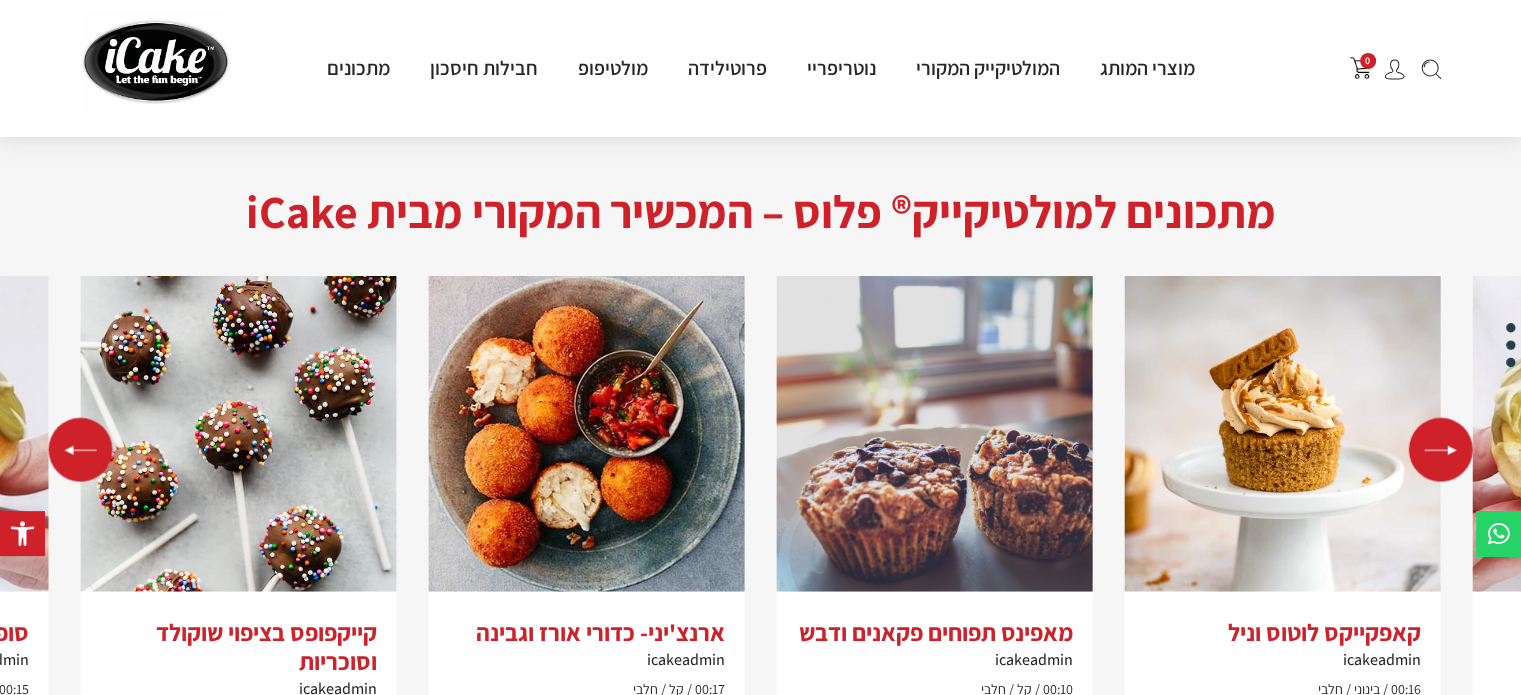 click at bounding box center [1441, 450] 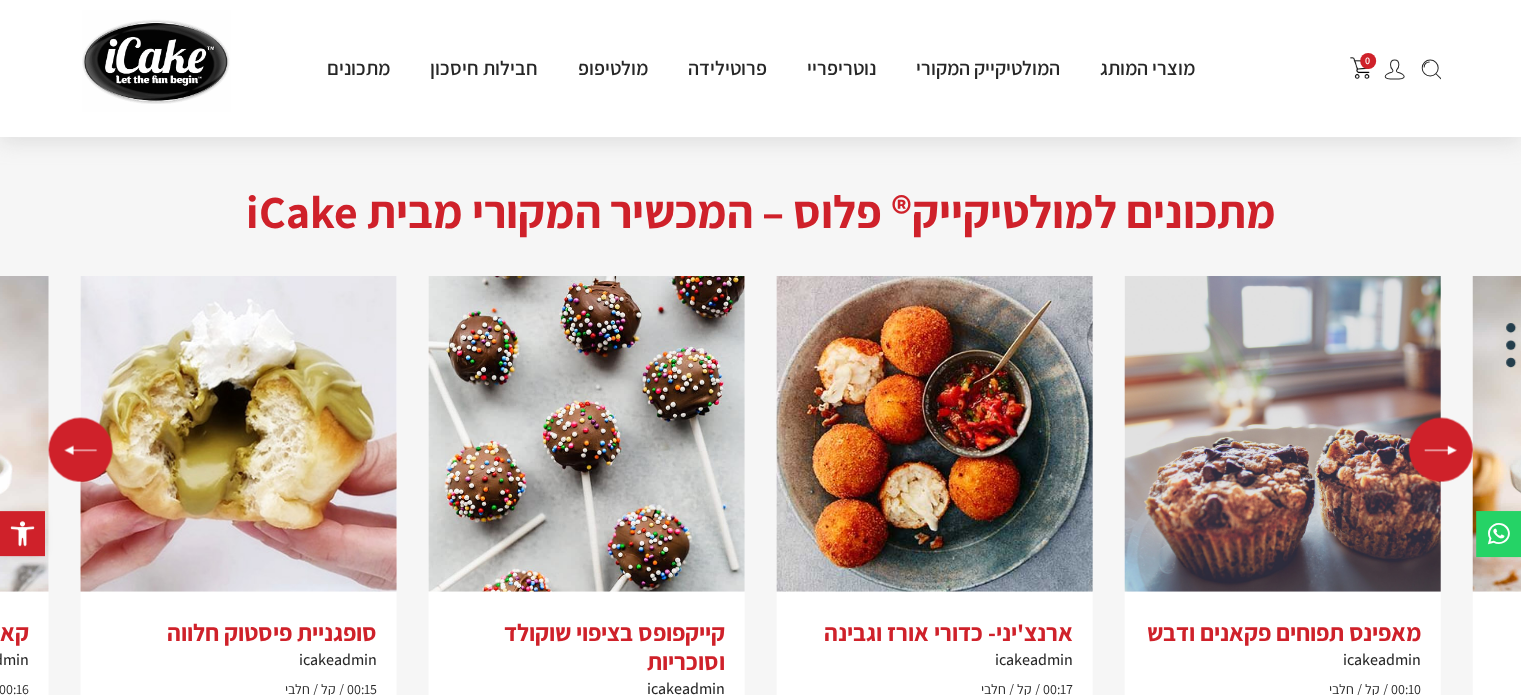 click at bounding box center (1441, 450) 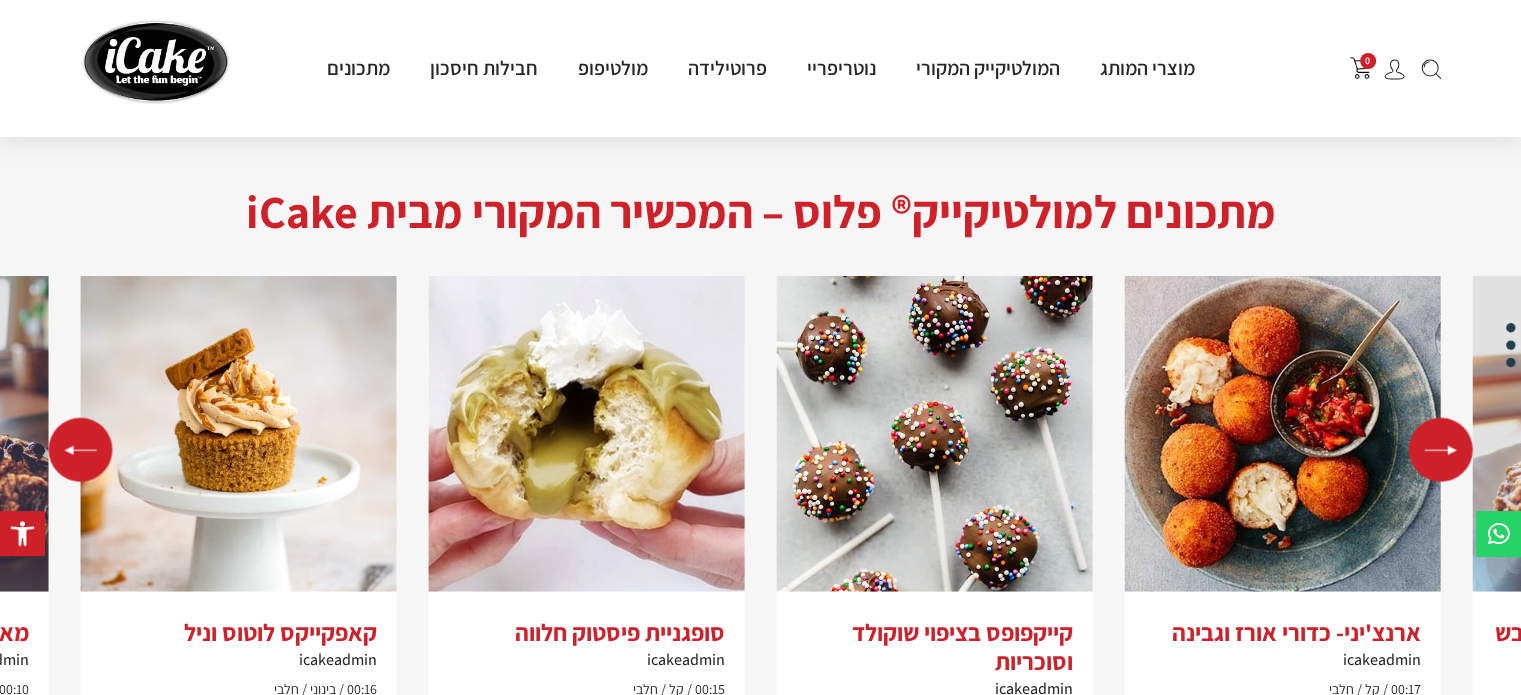 click at bounding box center [1441, 450] 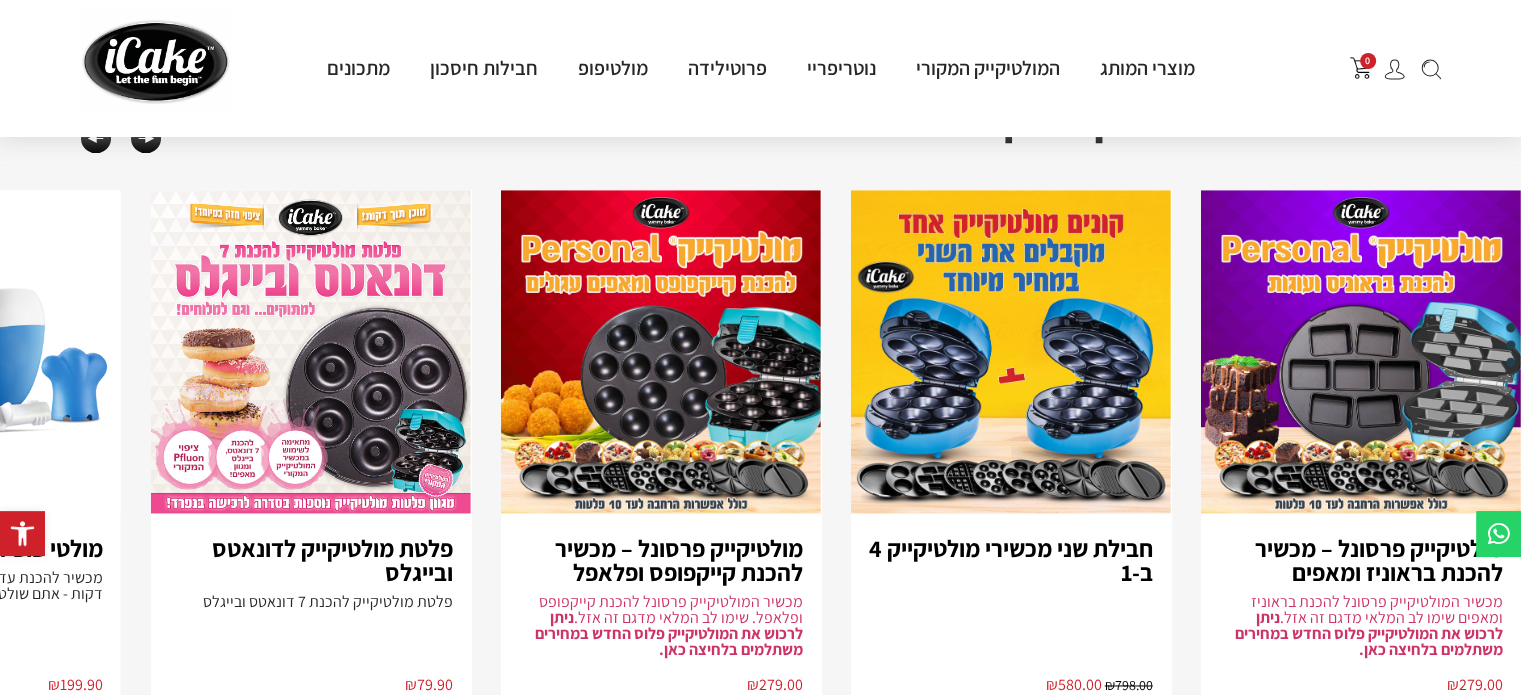 scroll, scrollTop: 3160, scrollLeft: 0, axis: vertical 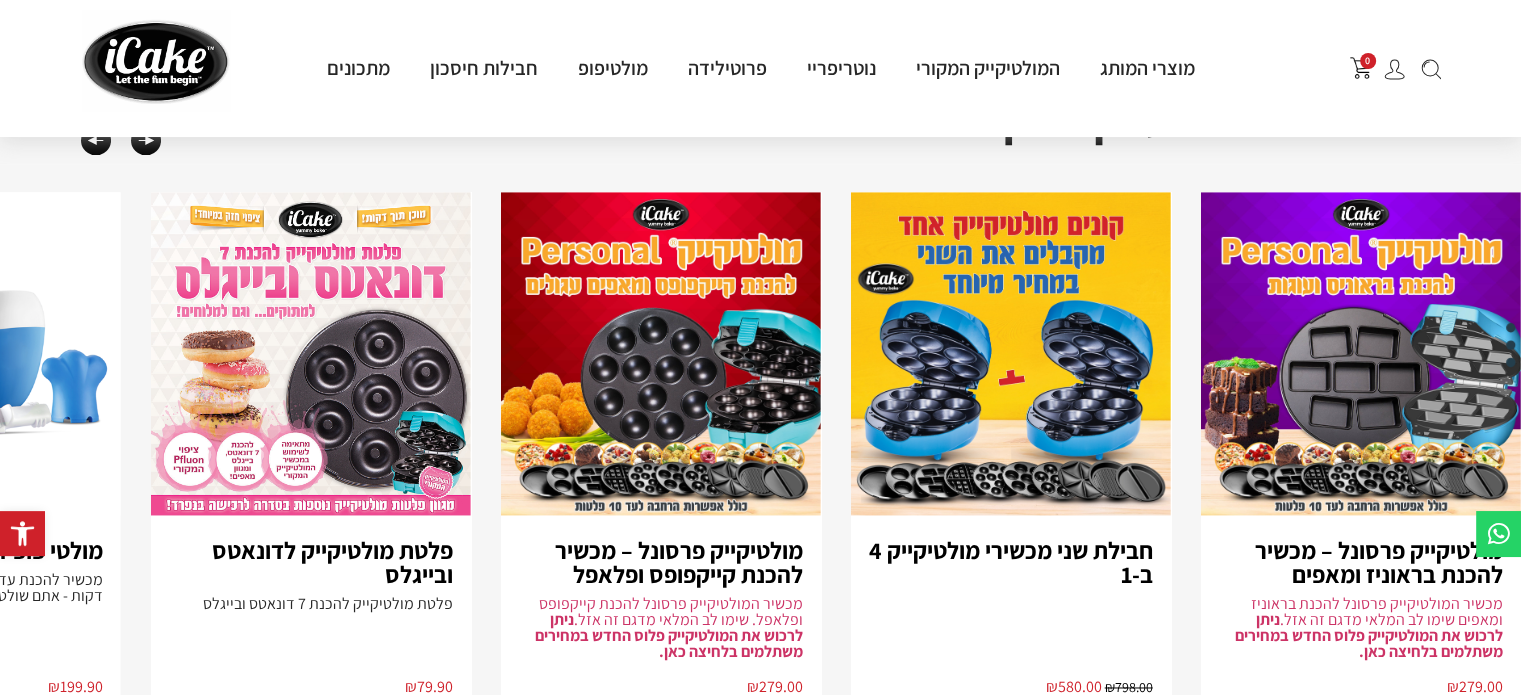 click at bounding box center [-39, 353] 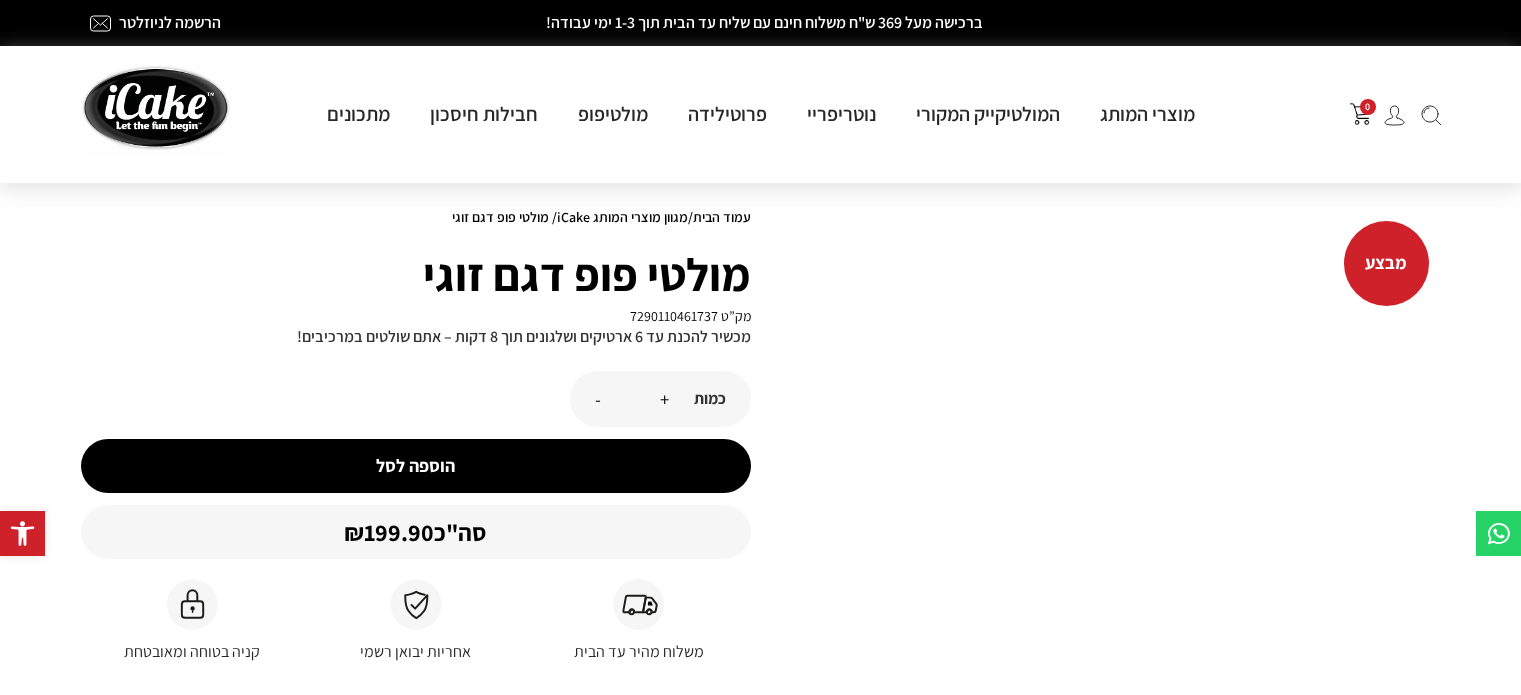 scroll, scrollTop: 0, scrollLeft: 0, axis: both 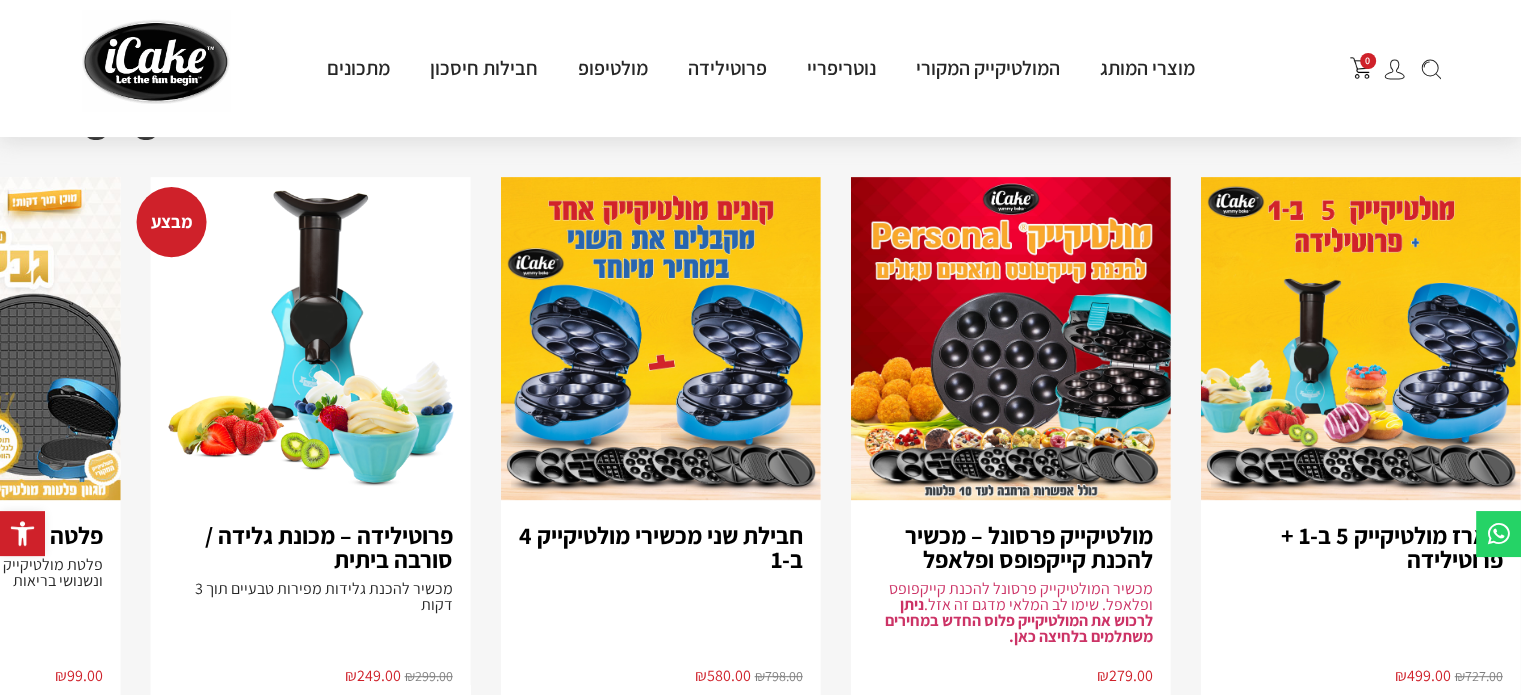 click on "מבצע" at bounding box center [172, 222] 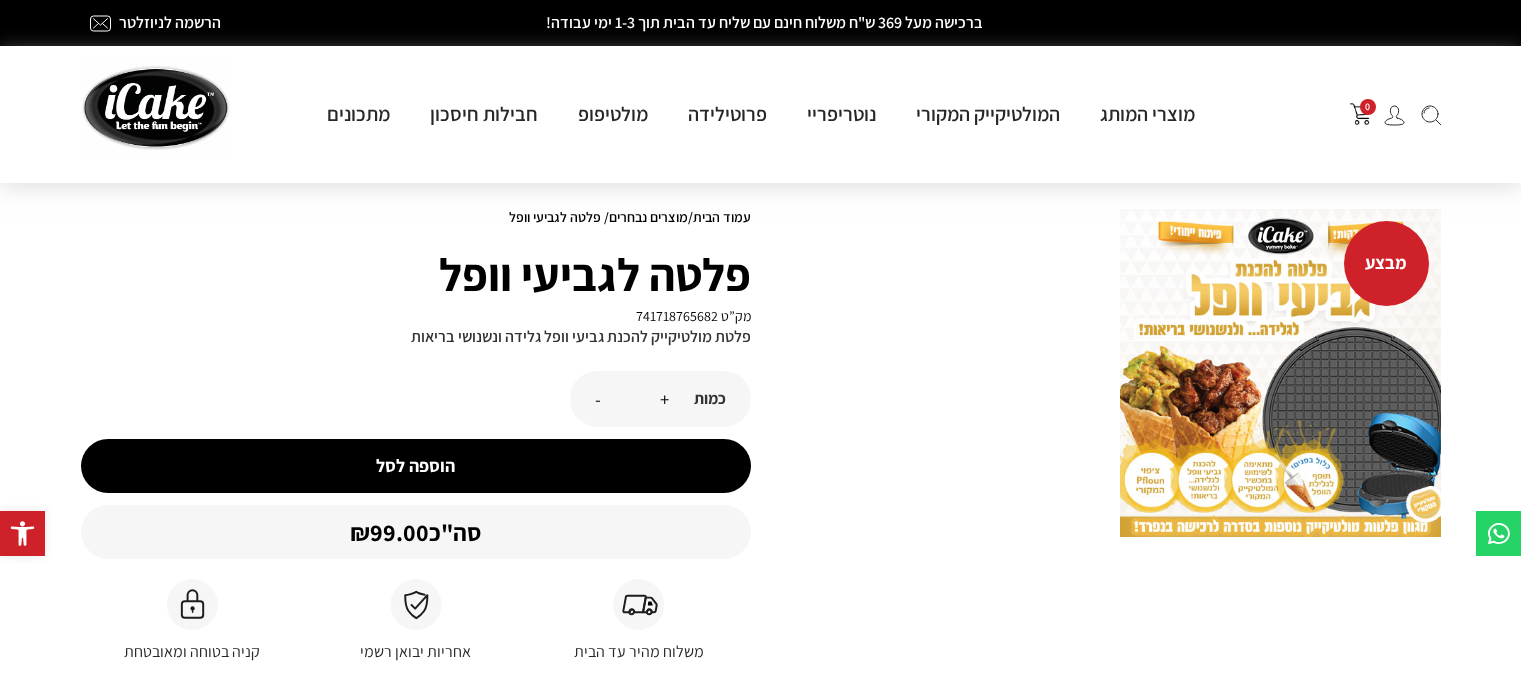 scroll, scrollTop: 0, scrollLeft: 0, axis: both 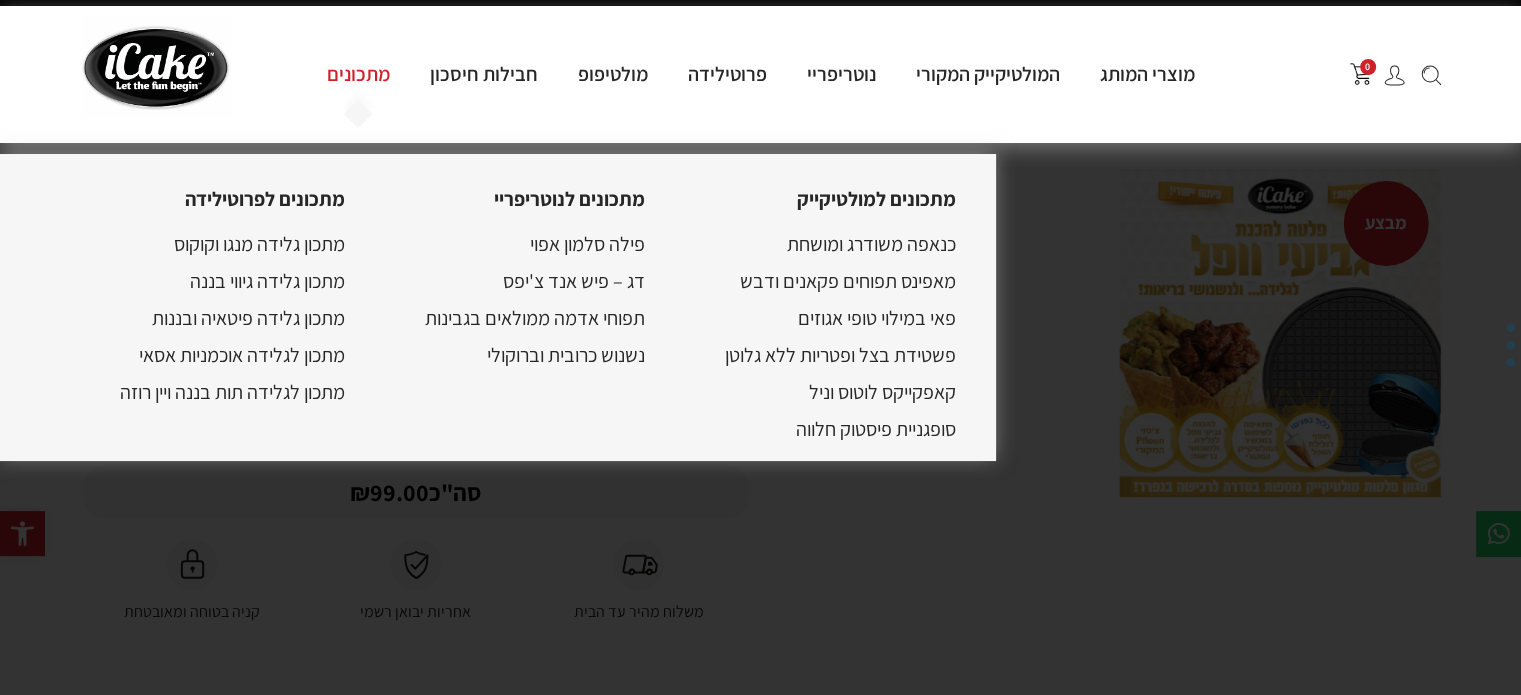 click on "מתכונים" at bounding box center (358, 74) 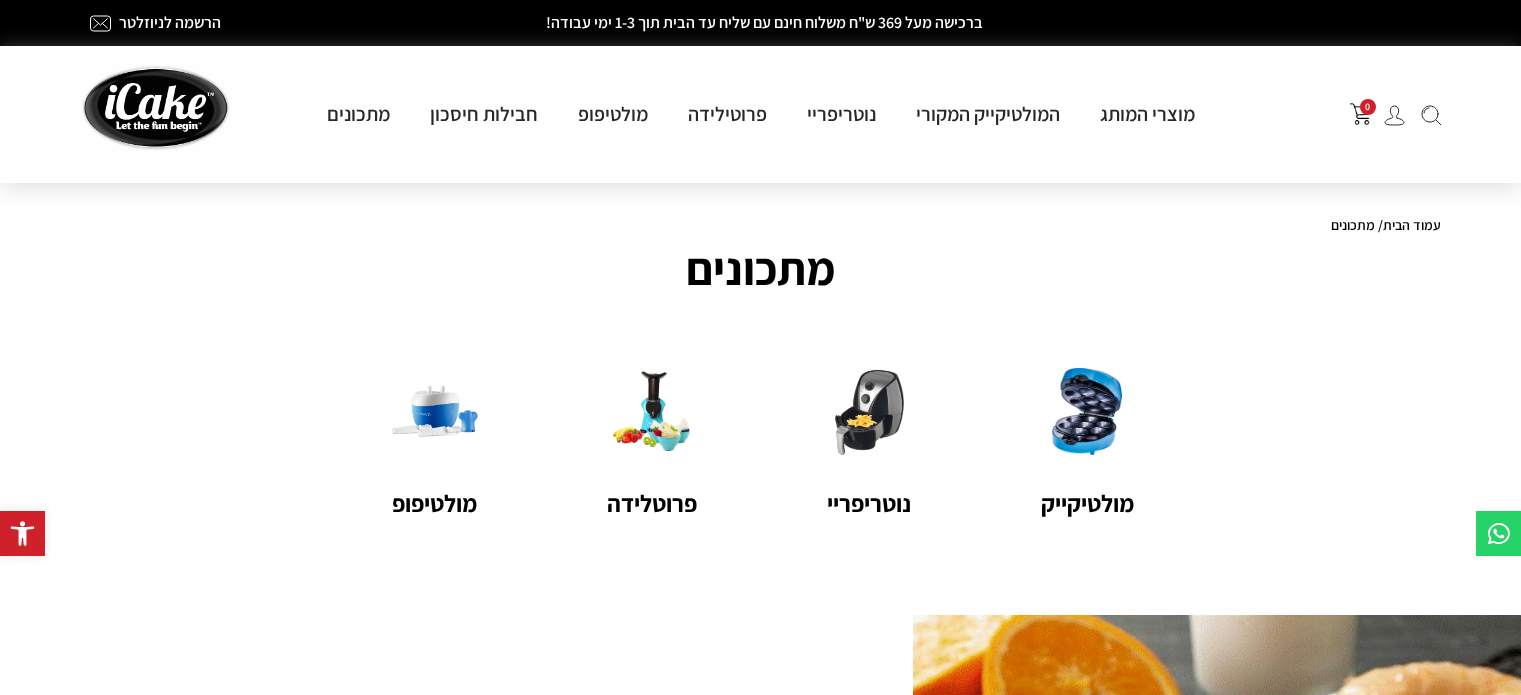 scroll, scrollTop: 0, scrollLeft: 0, axis: both 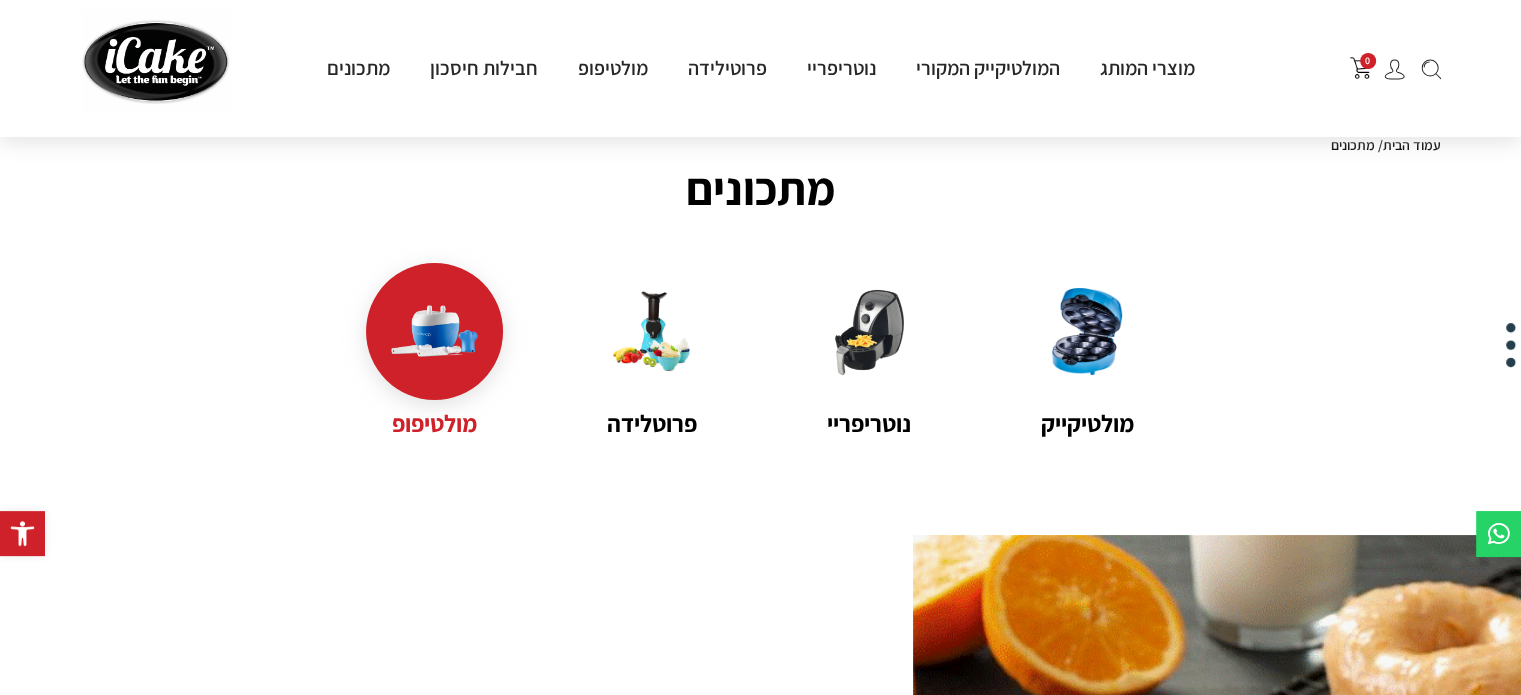 click at bounding box center (434, 331) 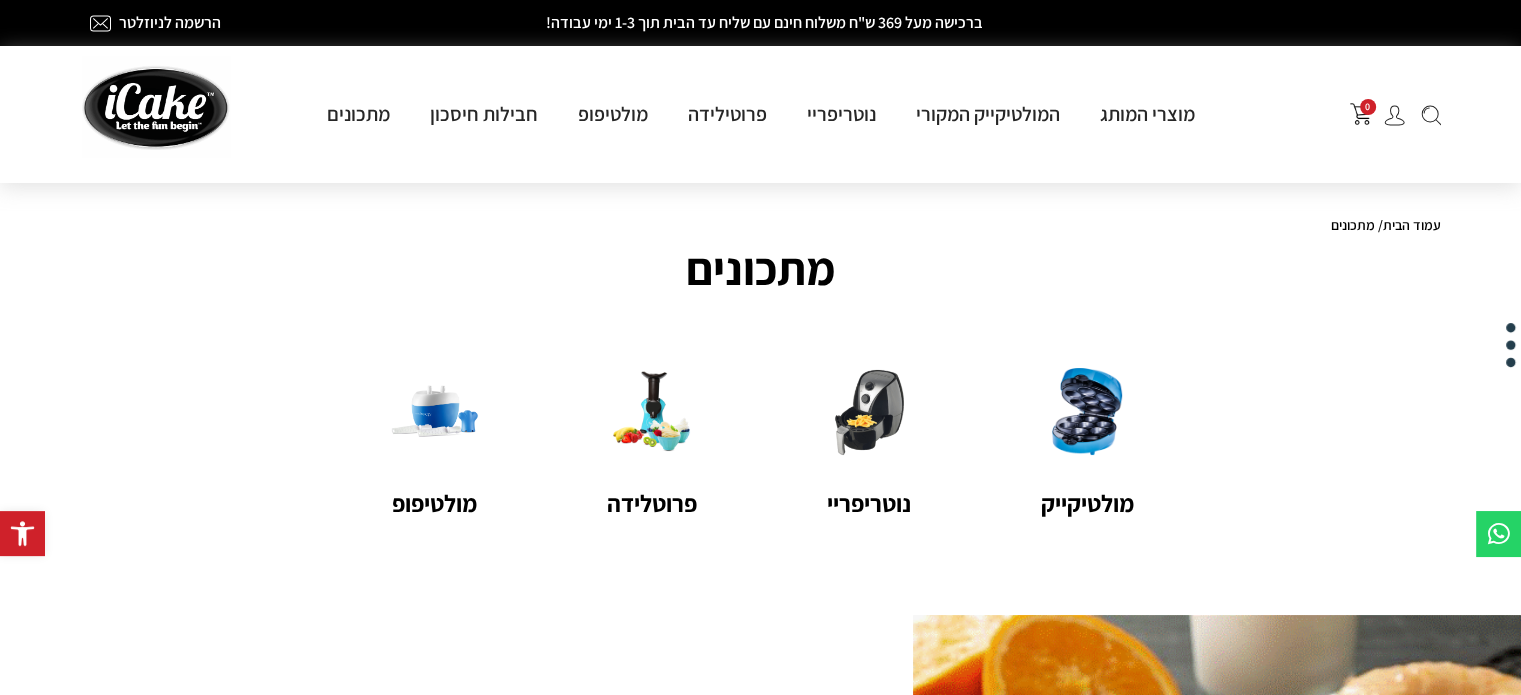 scroll, scrollTop: 0, scrollLeft: 0, axis: both 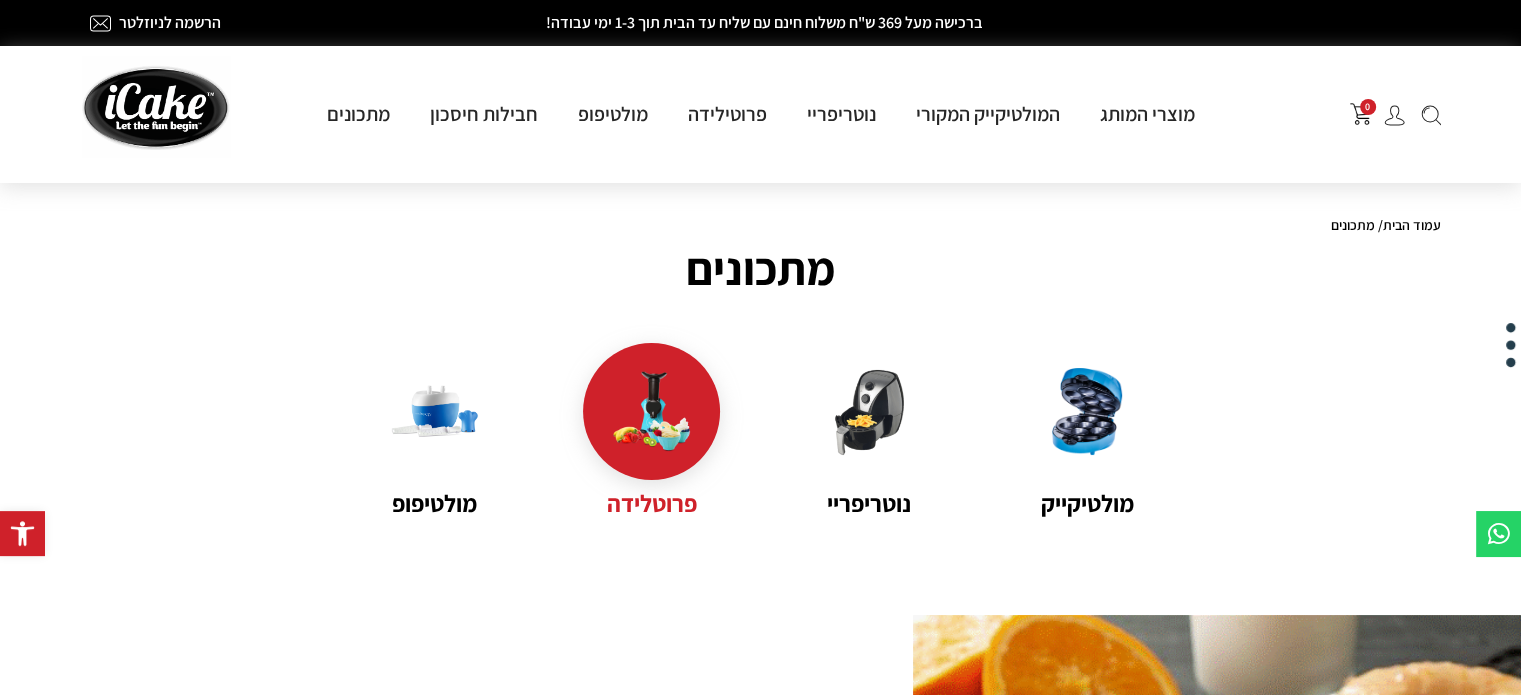 click at bounding box center (651, 411) 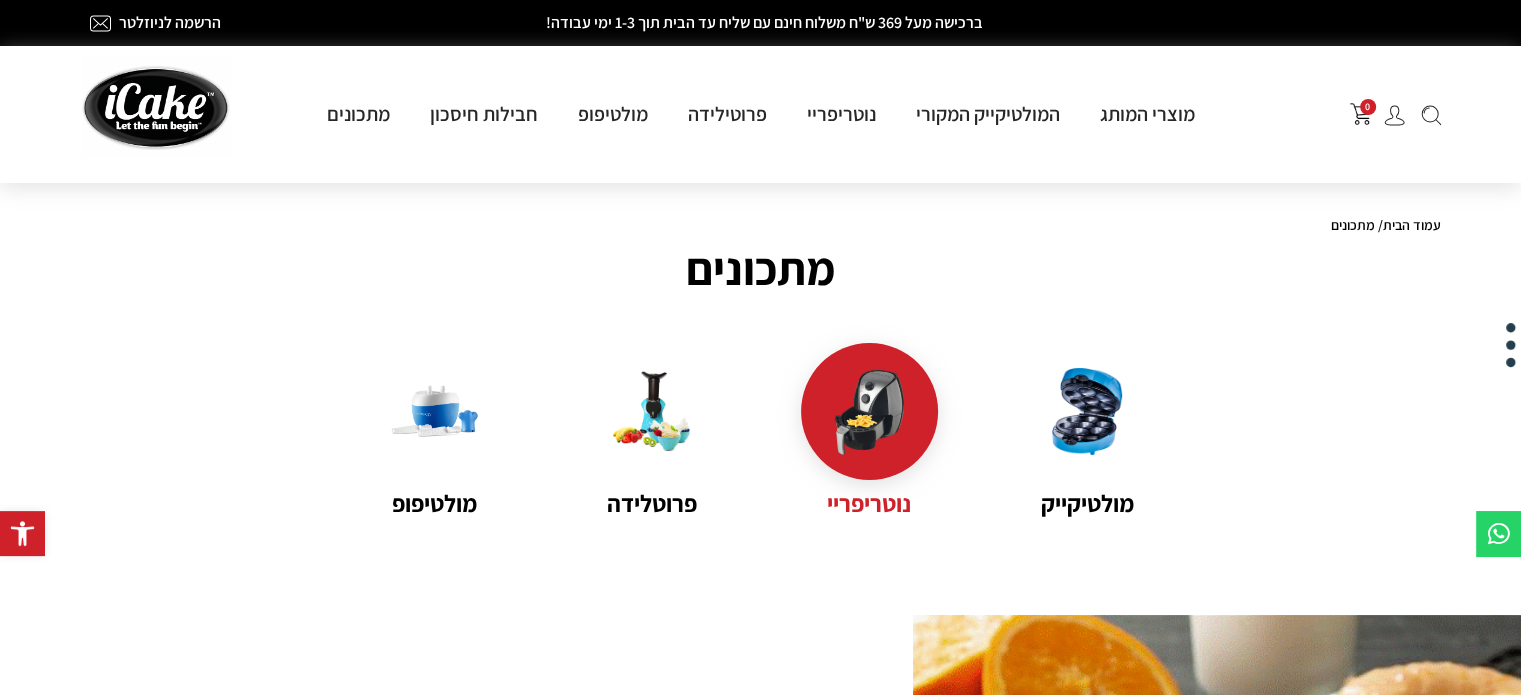 click at bounding box center (869, 411) 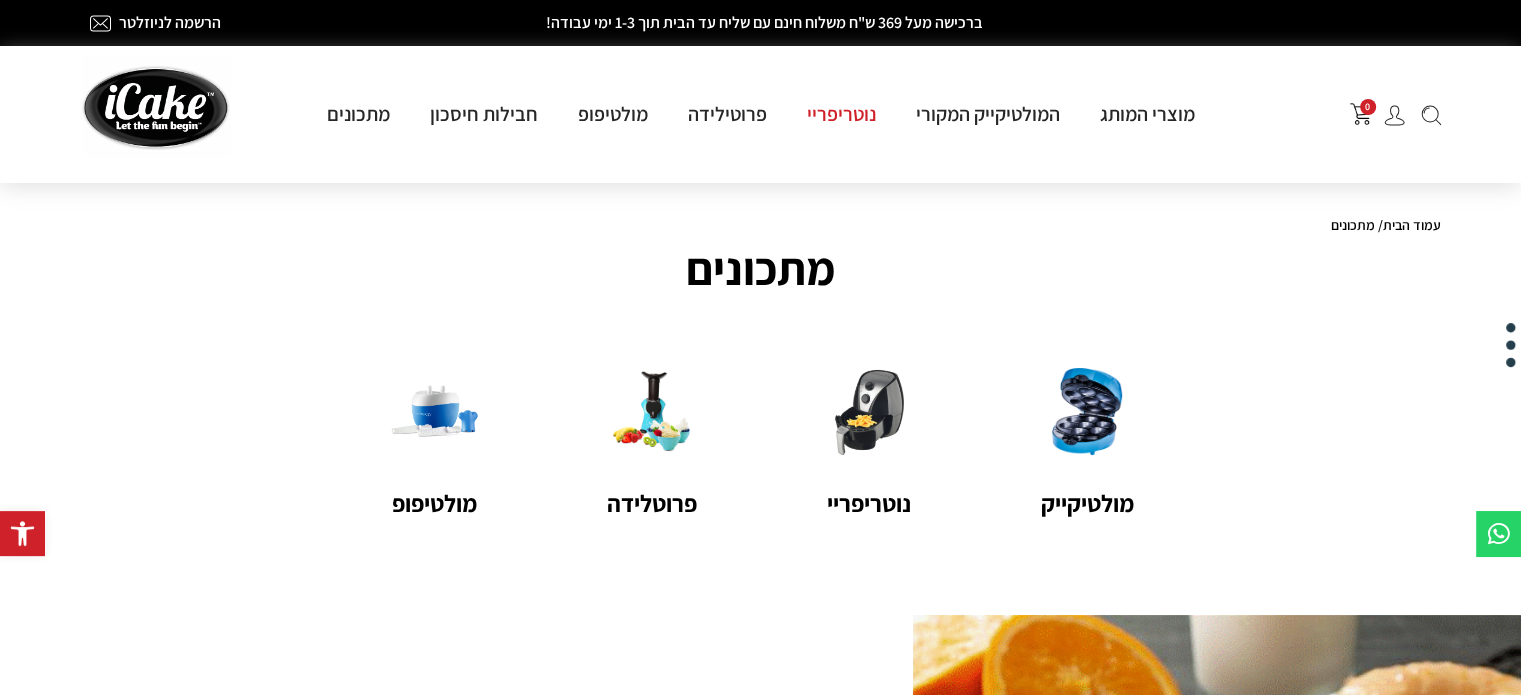 click on "נוטריפריי" at bounding box center (841, 114) 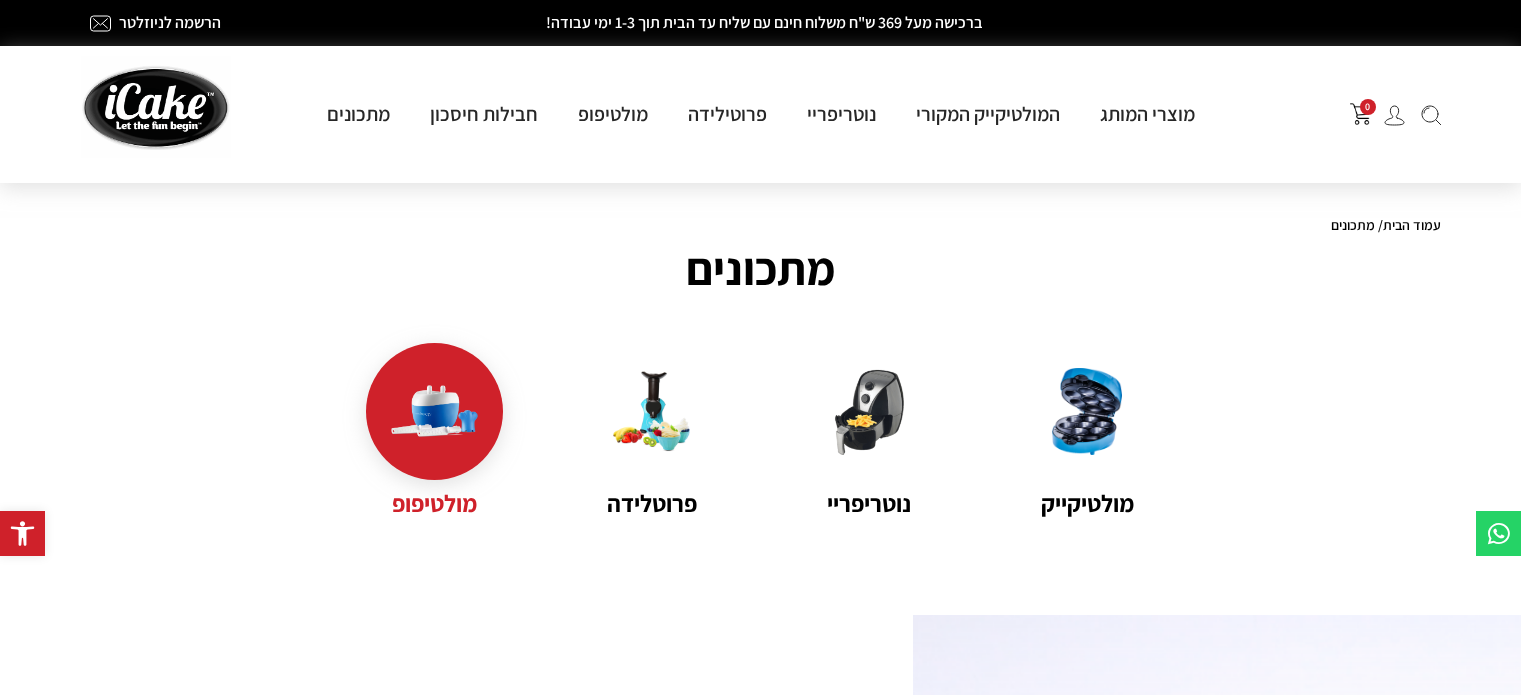 scroll, scrollTop: 0, scrollLeft: 0, axis: both 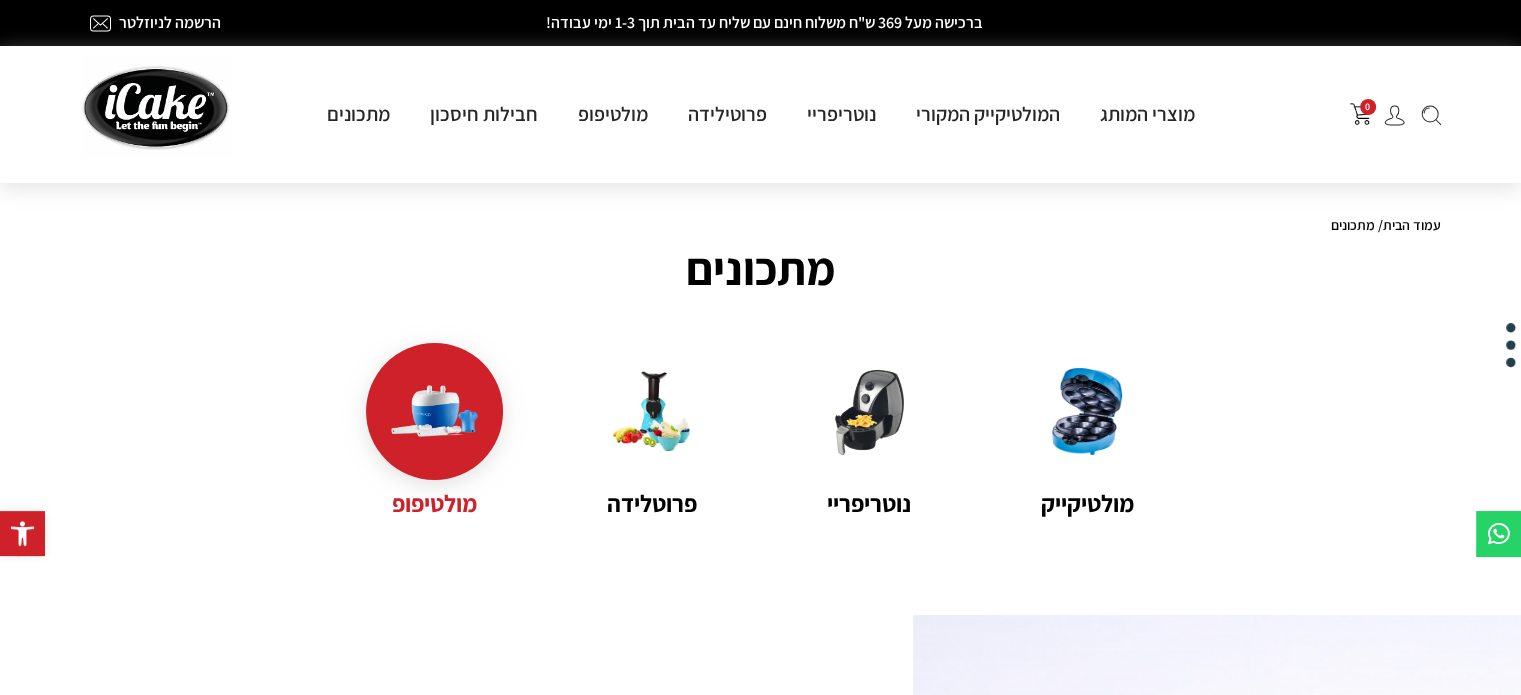 click at bounding box center [434, 411] 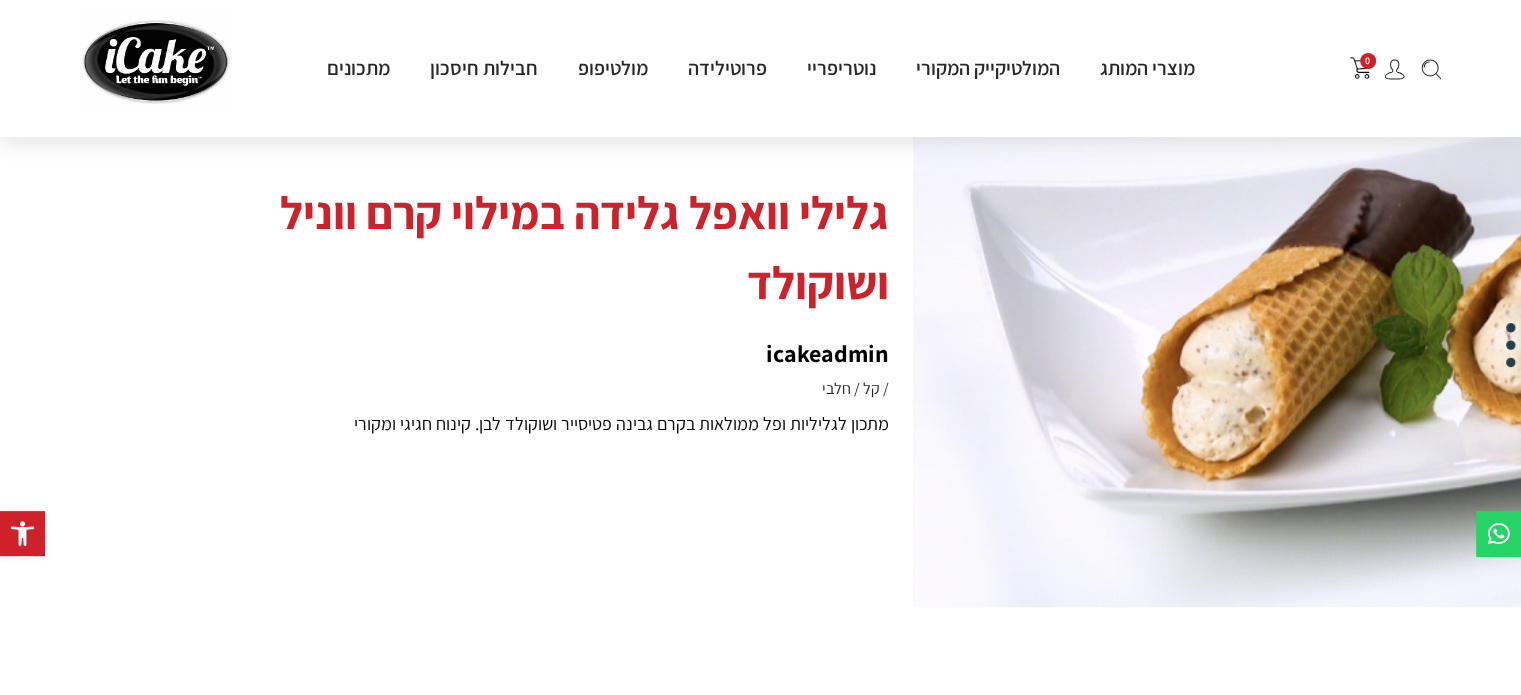 scroll, scrollTop: 600, scrollLeft: 0, axis: vertical 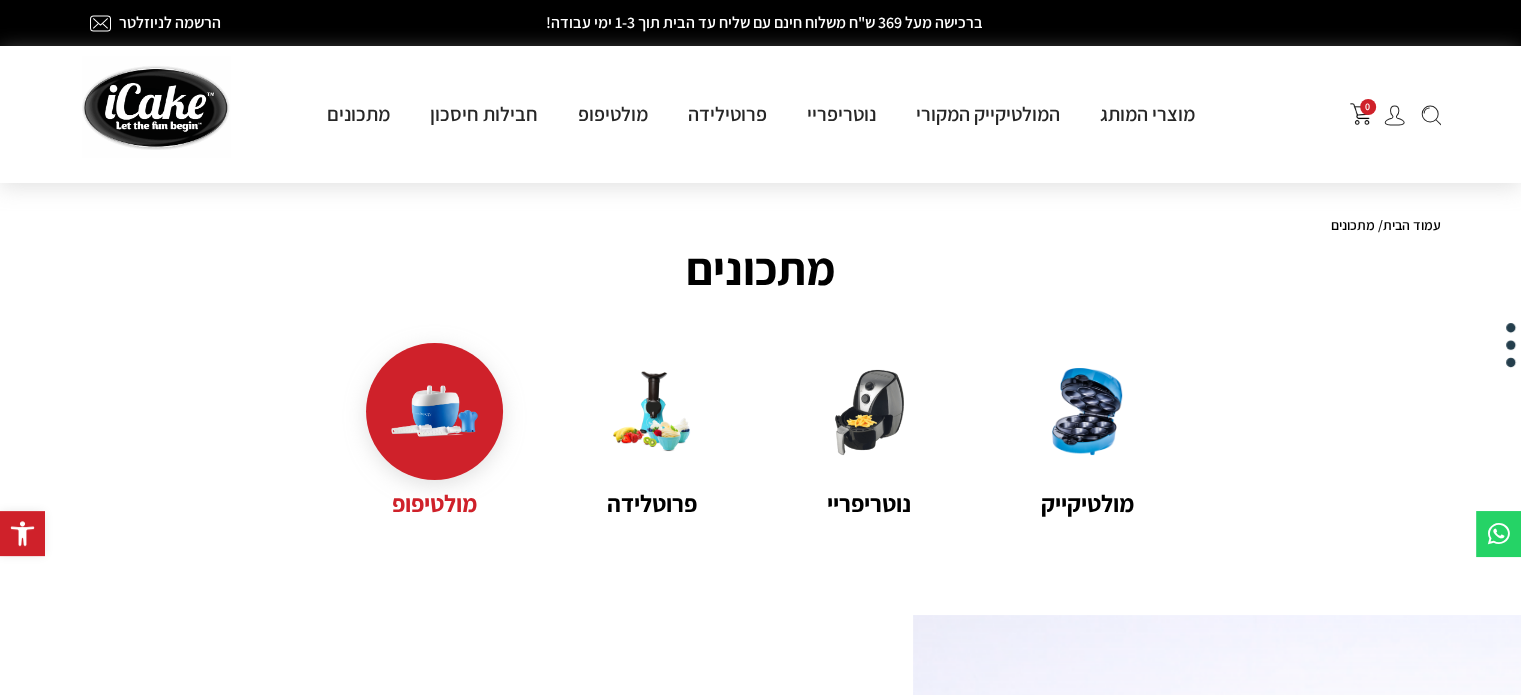 click at bounding box center [434, 411] 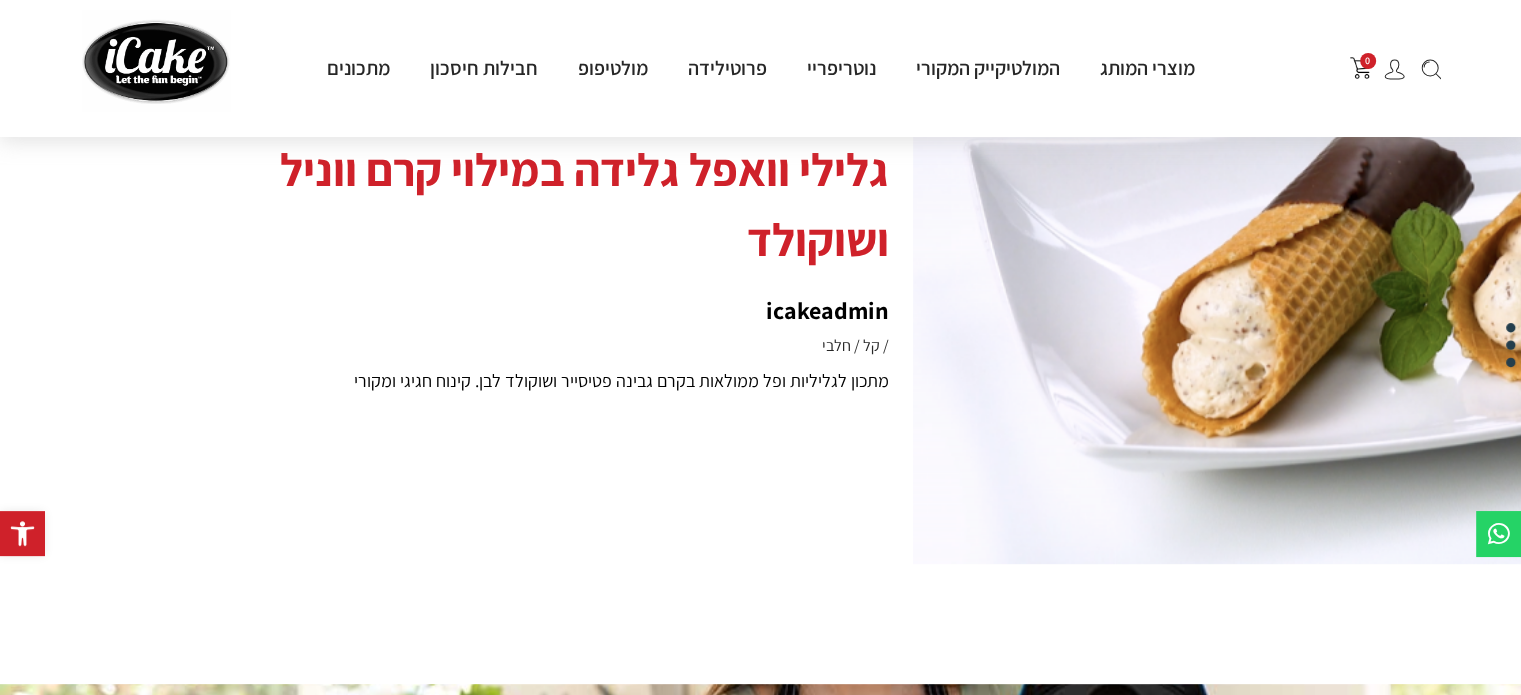 scroll, scrollTop: 640, scrollLeft: 0, axis: vertical 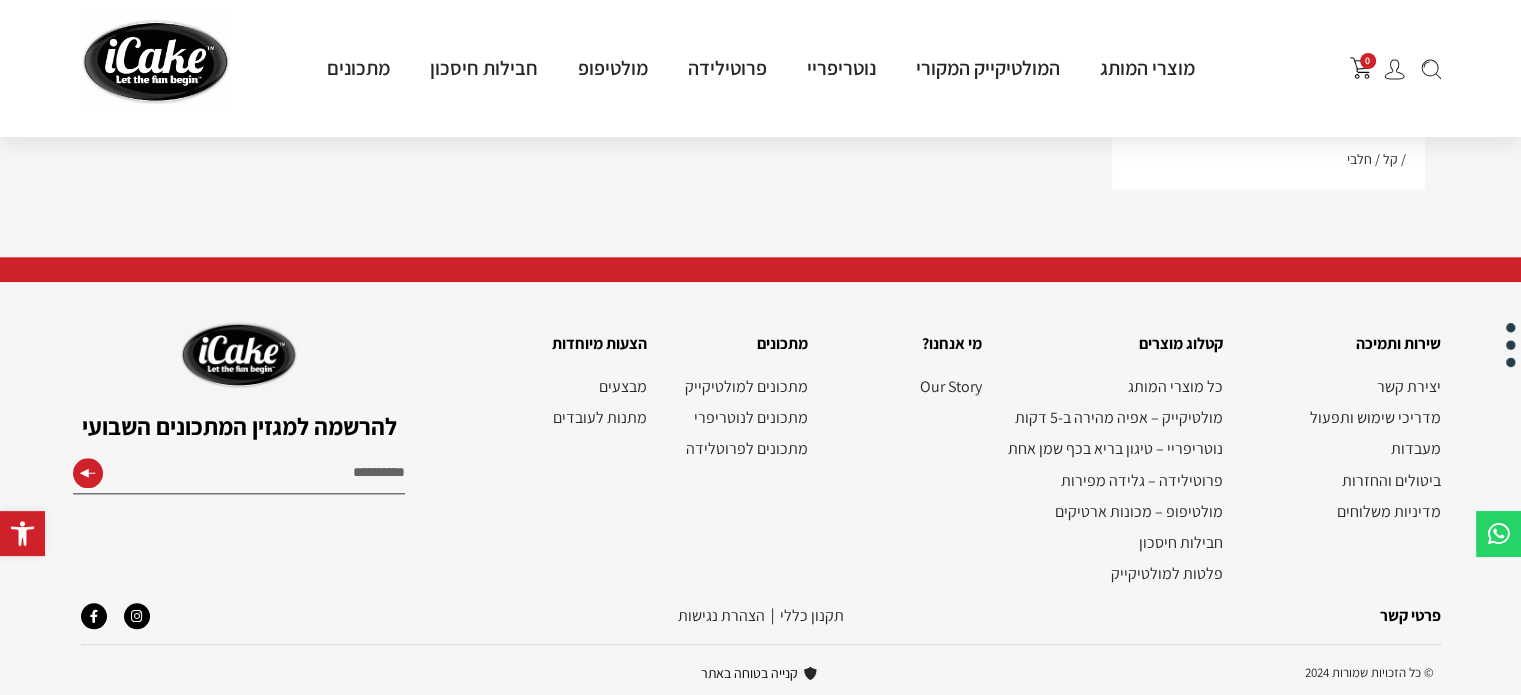 click on "Email" at bounding box center (239, 476) 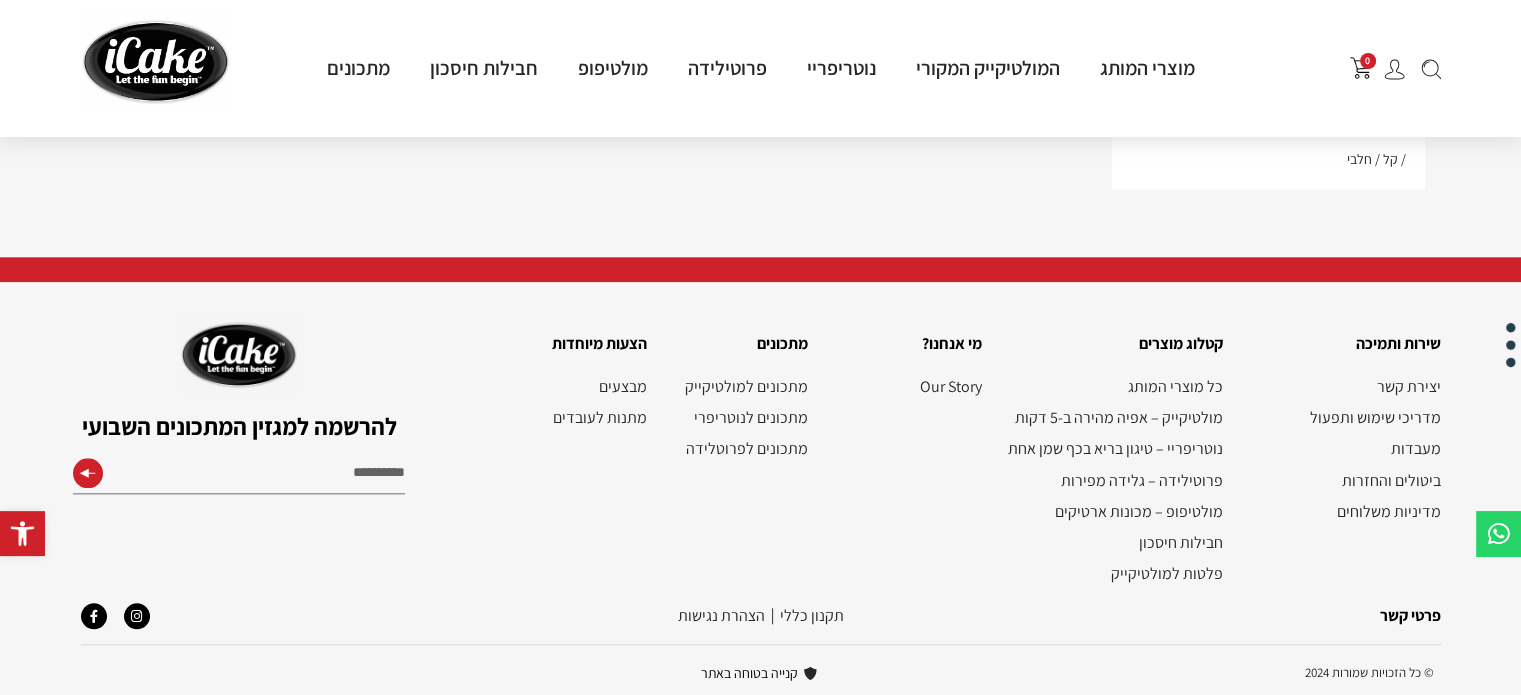 click on "Instagram             Facebook-f" at bounding box center (301, 616) 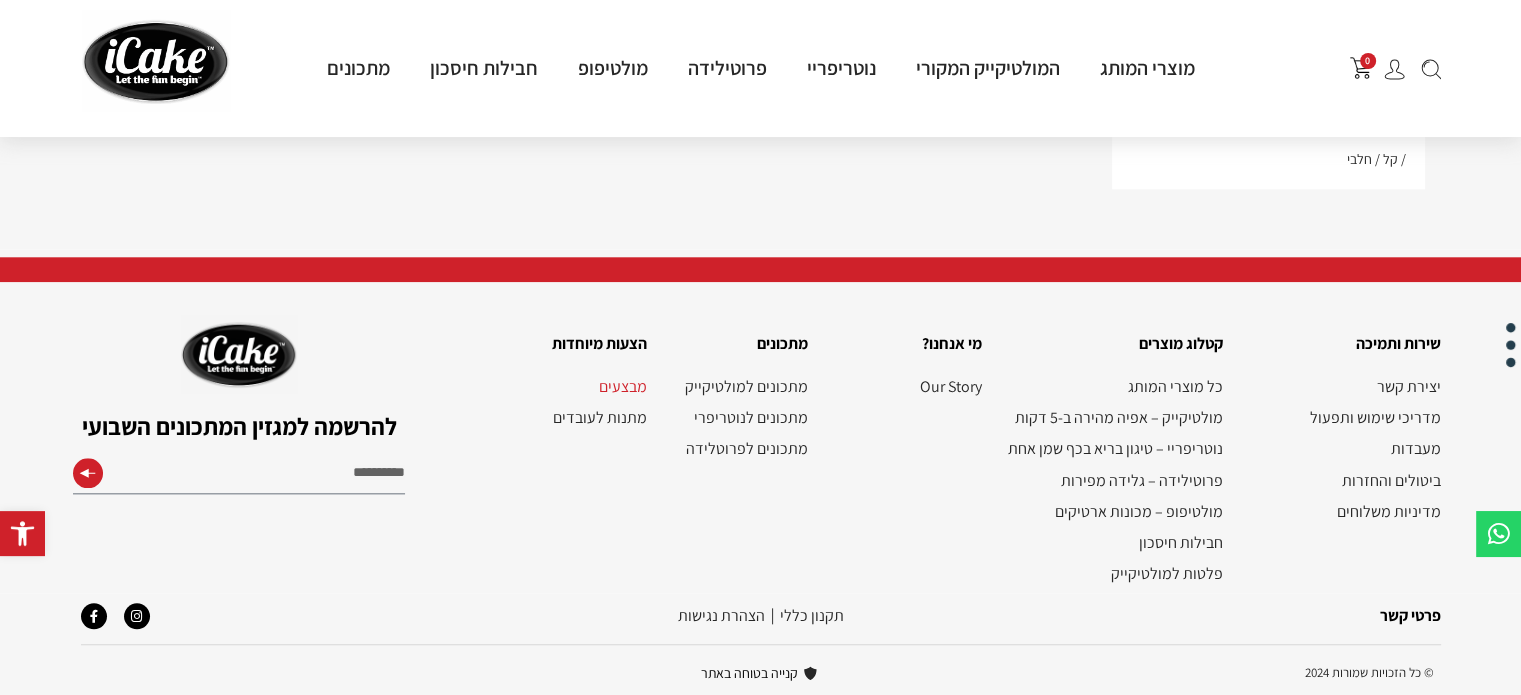 click on "מבצעים" 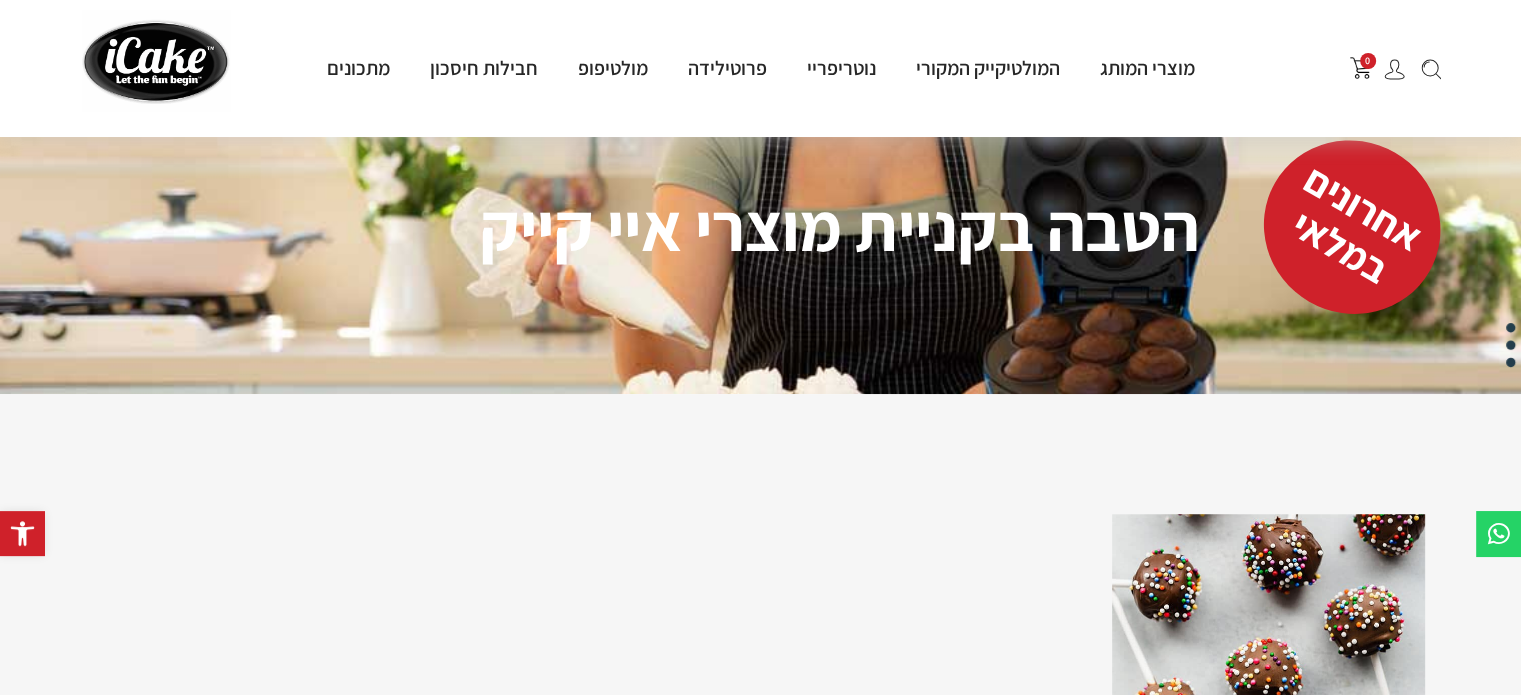 scroll, scrollTop: 1173, scrollLeft: 0, axis: vertical 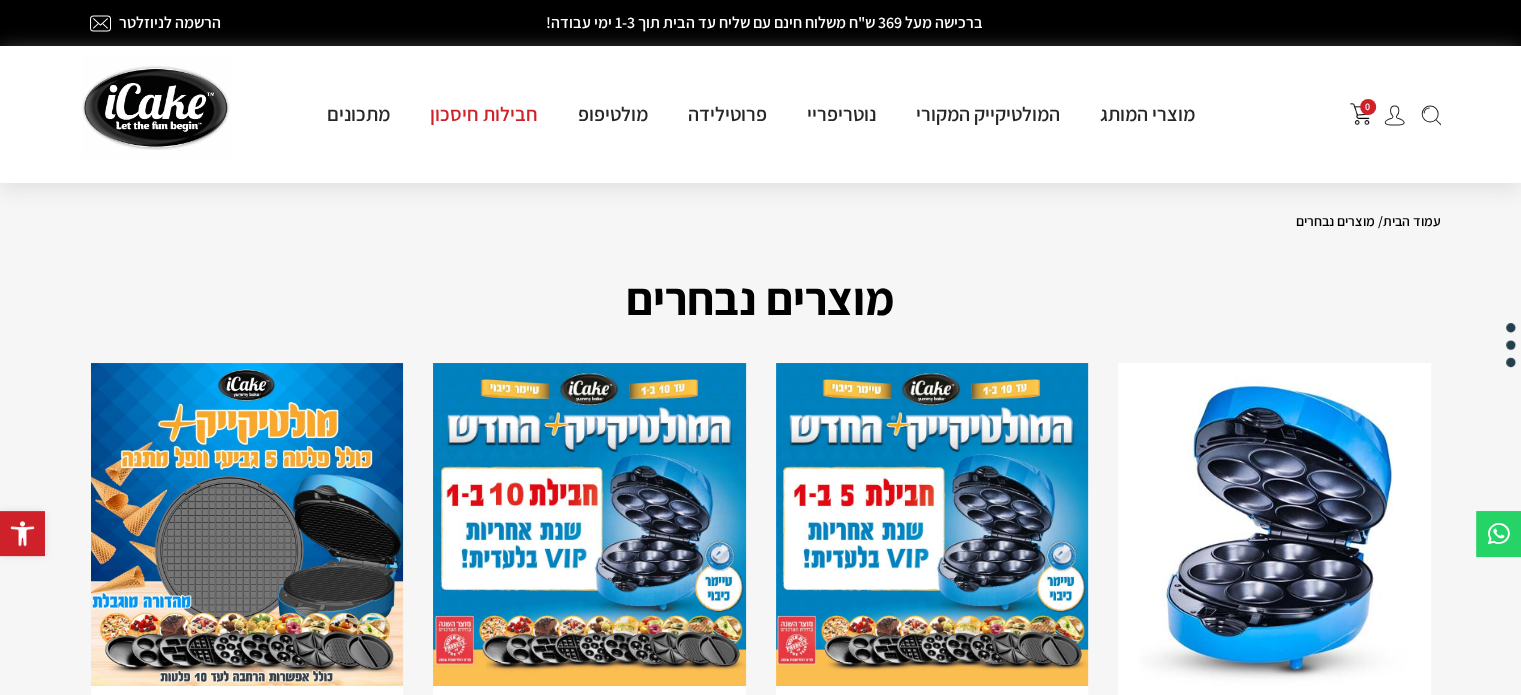 click on "חבילות חיסכון" at bounding box center [484, 114] 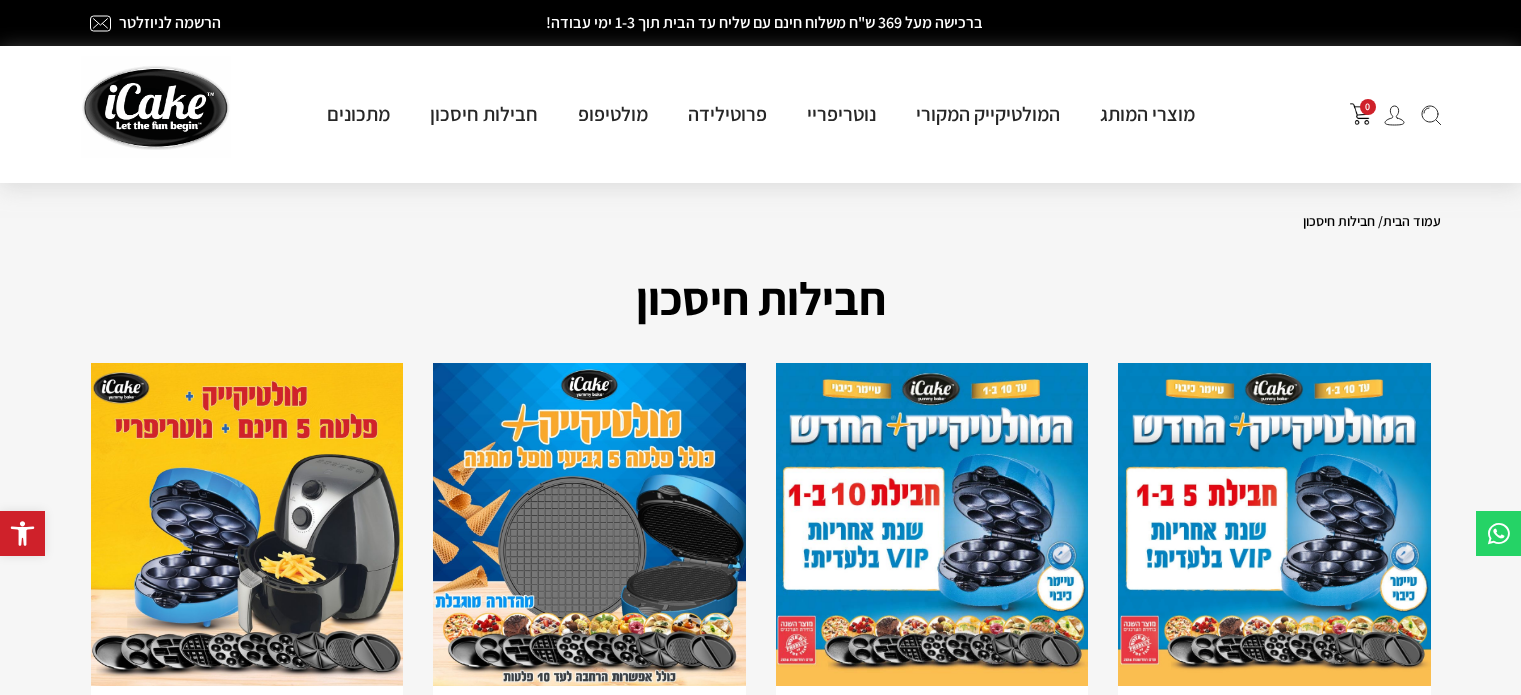 scroll, scrollTop: 0, scrollLeft: 0, axis: both 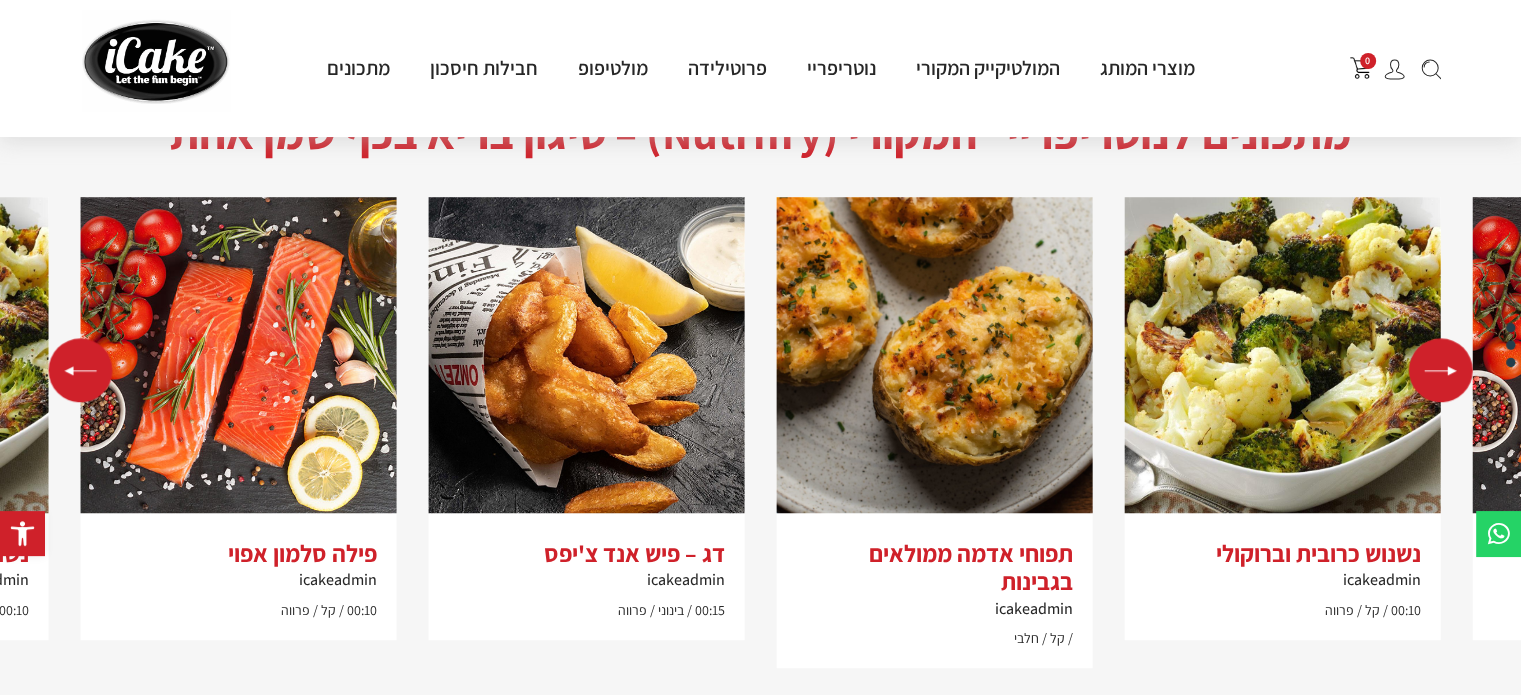 click at bounding box center [81, 370] 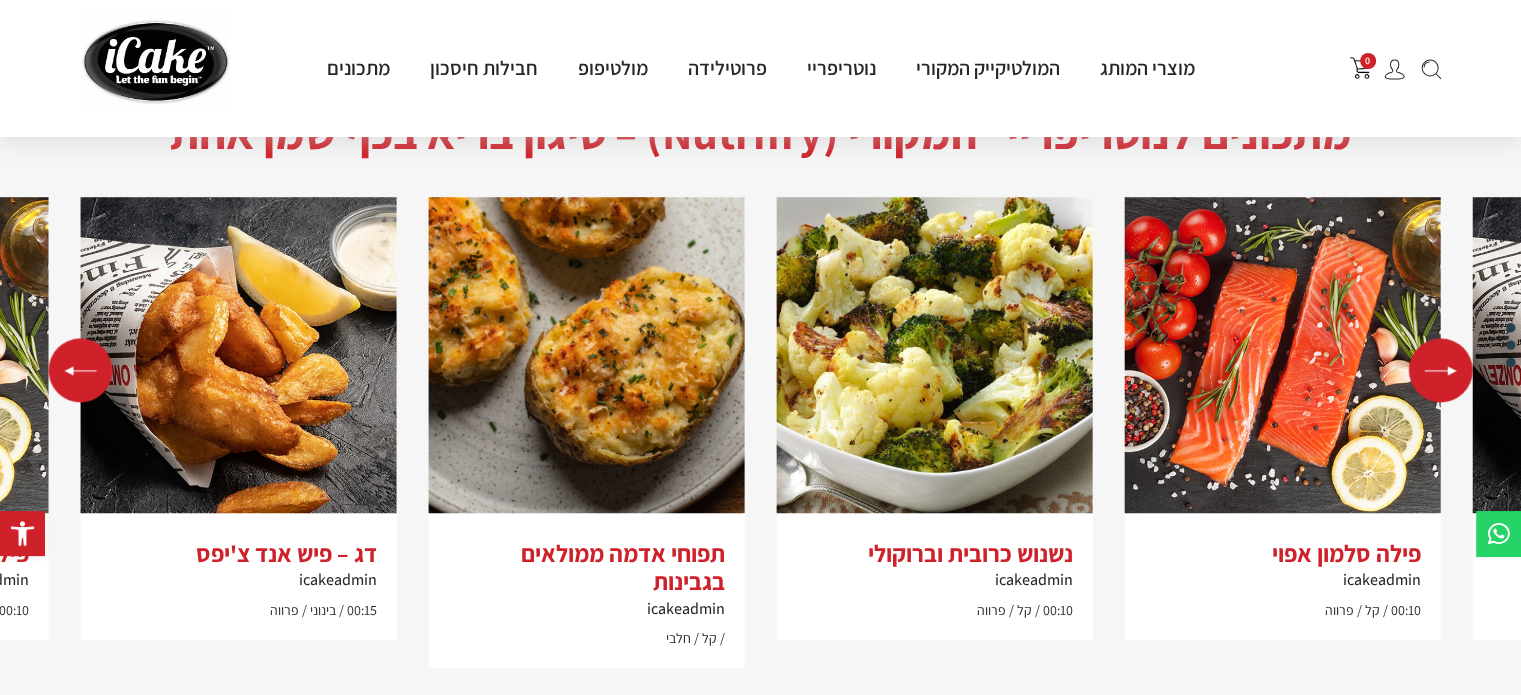 click at bounding box center (81, 370) 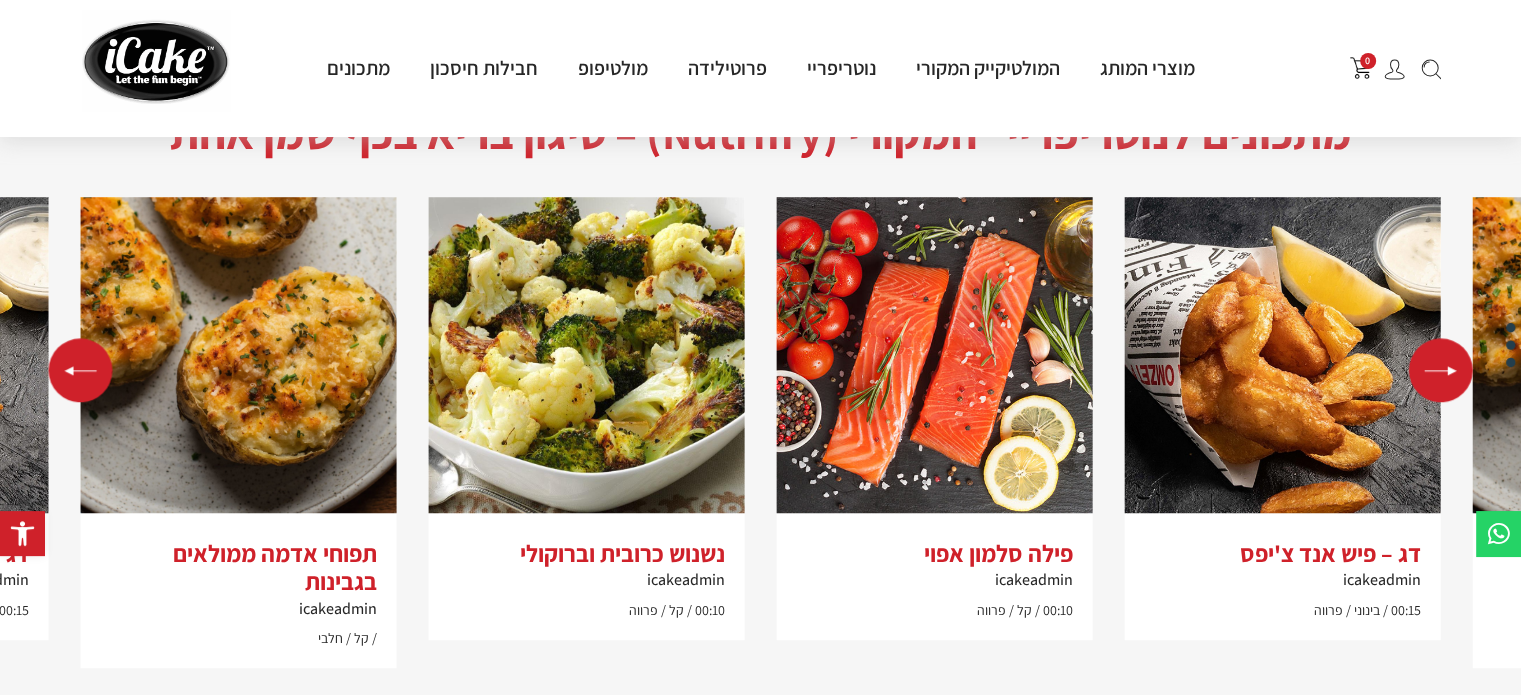 click at bounding box center (81, 370) 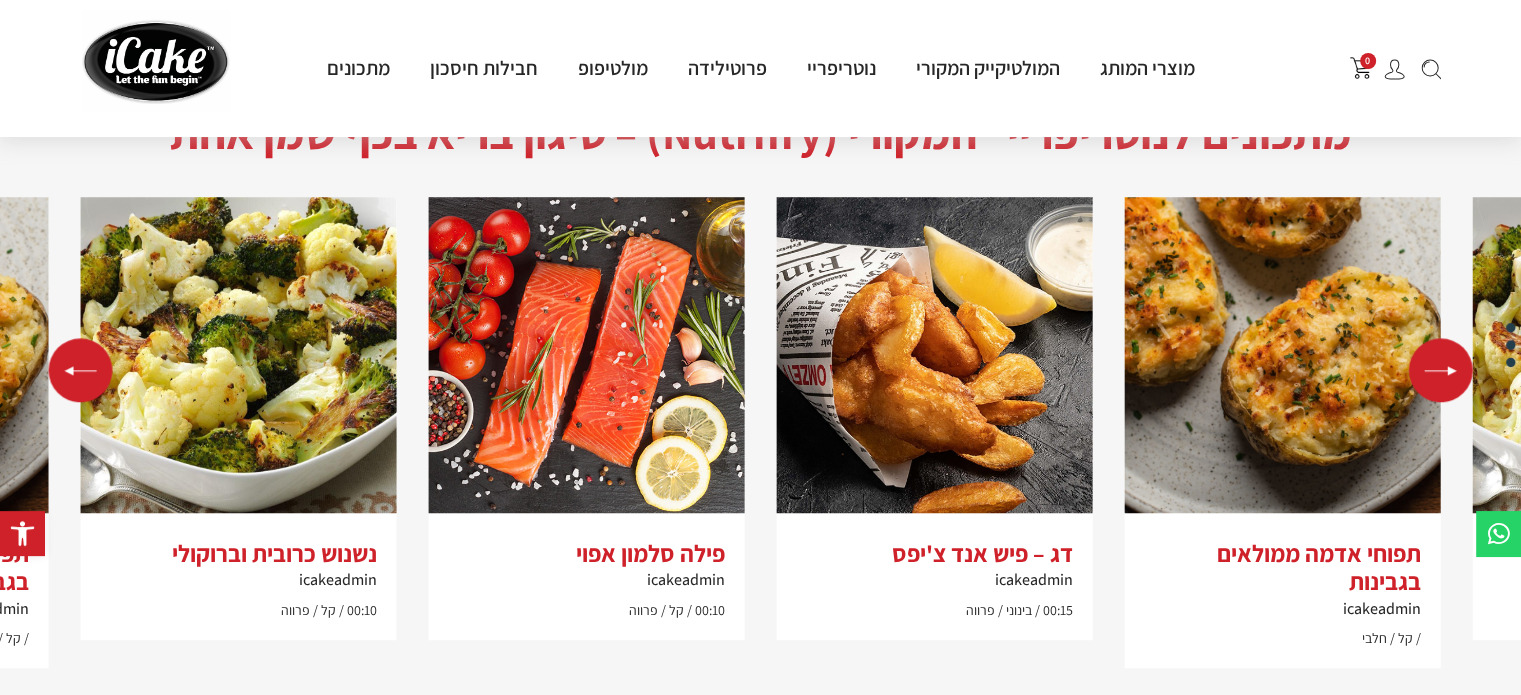 click at bounding box center [81, 370] 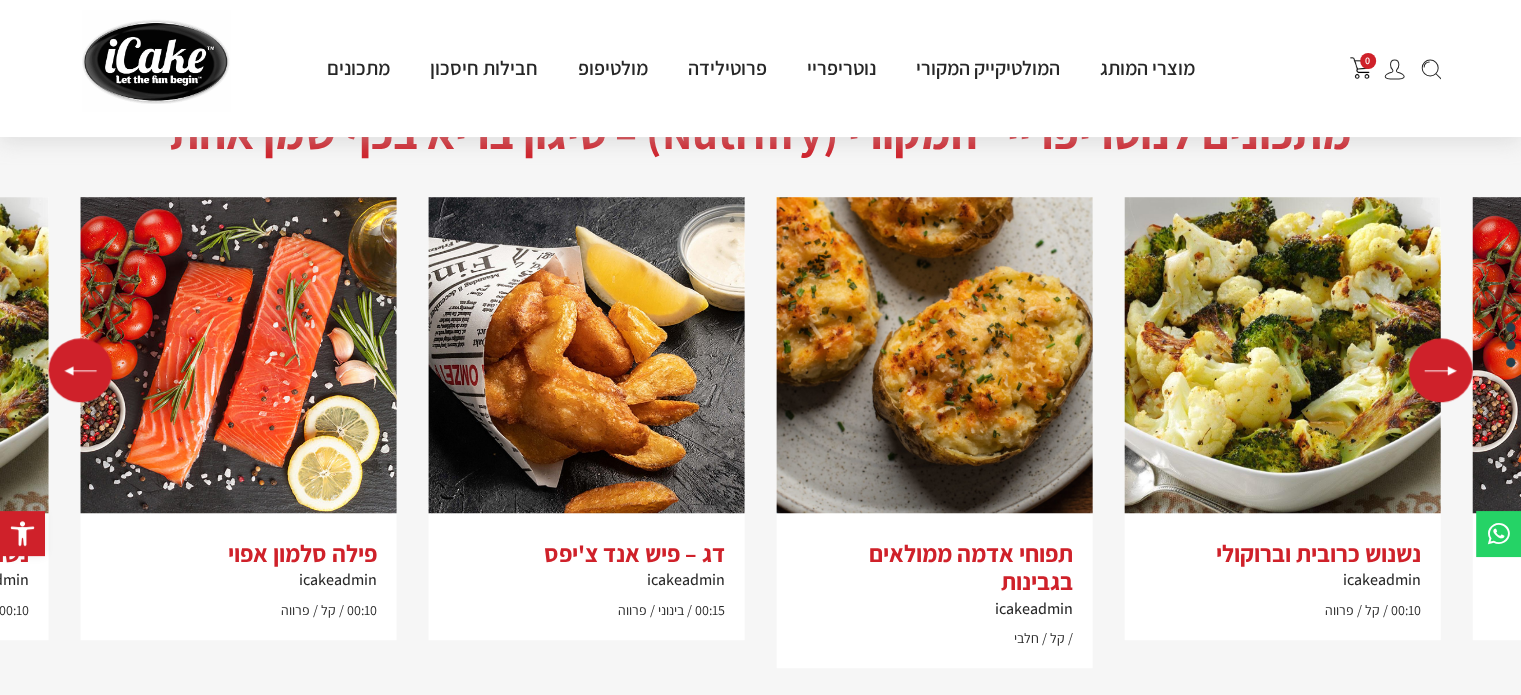 click at bounding box center (81, 370) 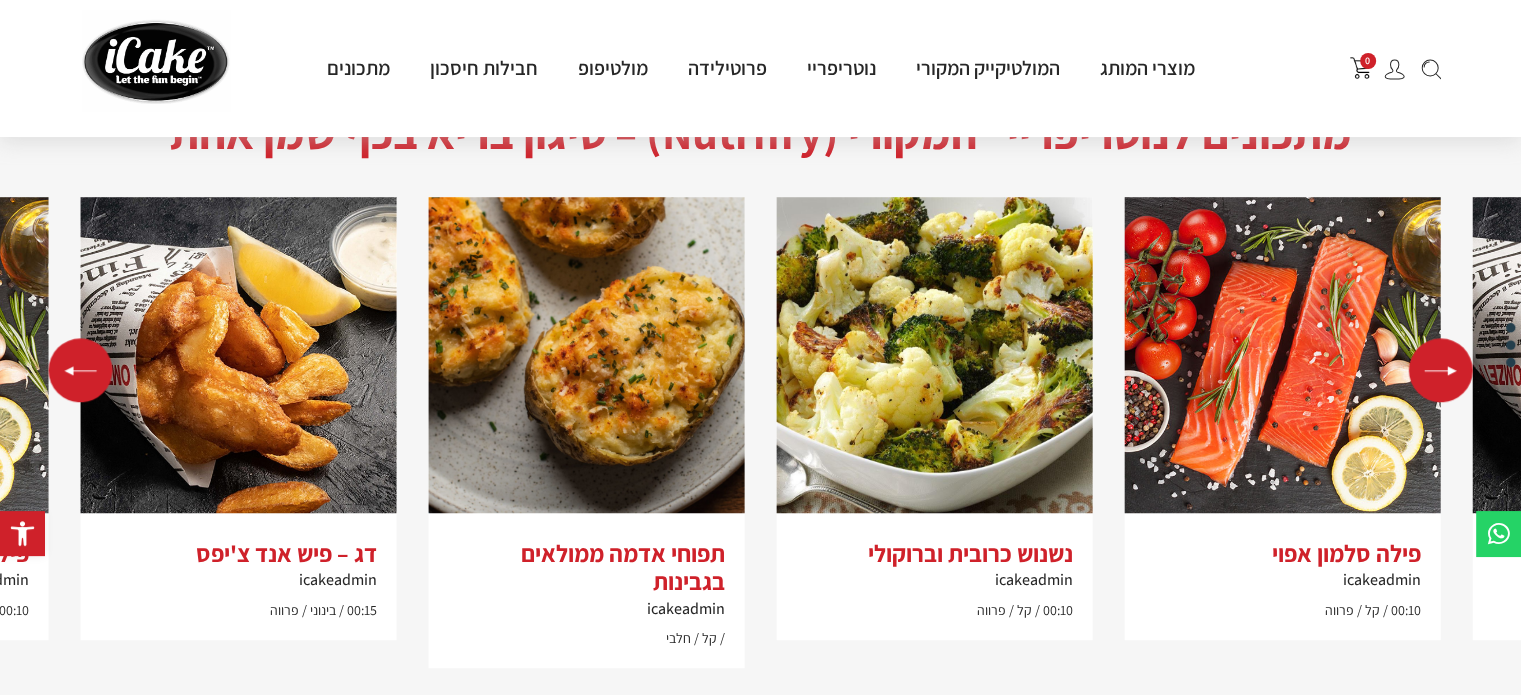 click at bounding box center (81, 370) 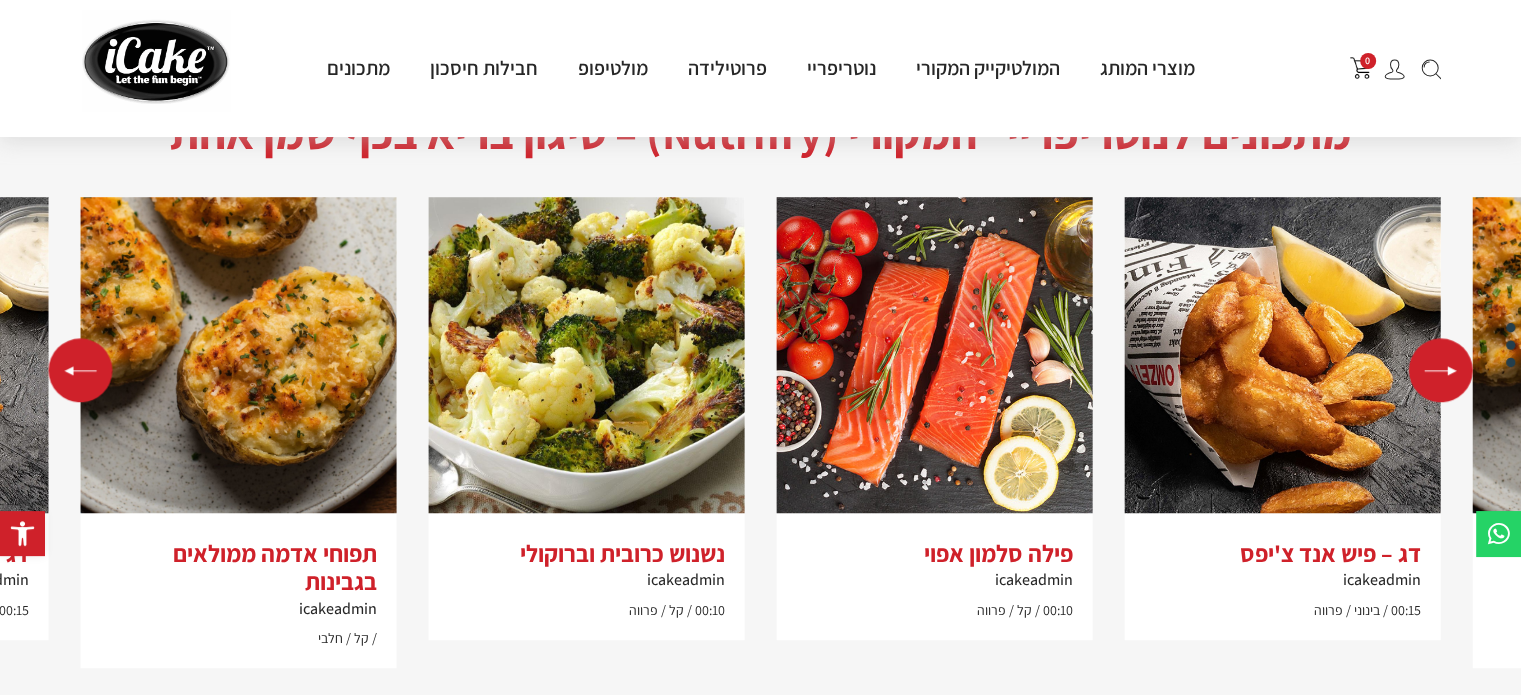 click at bounding box center [81, 370] 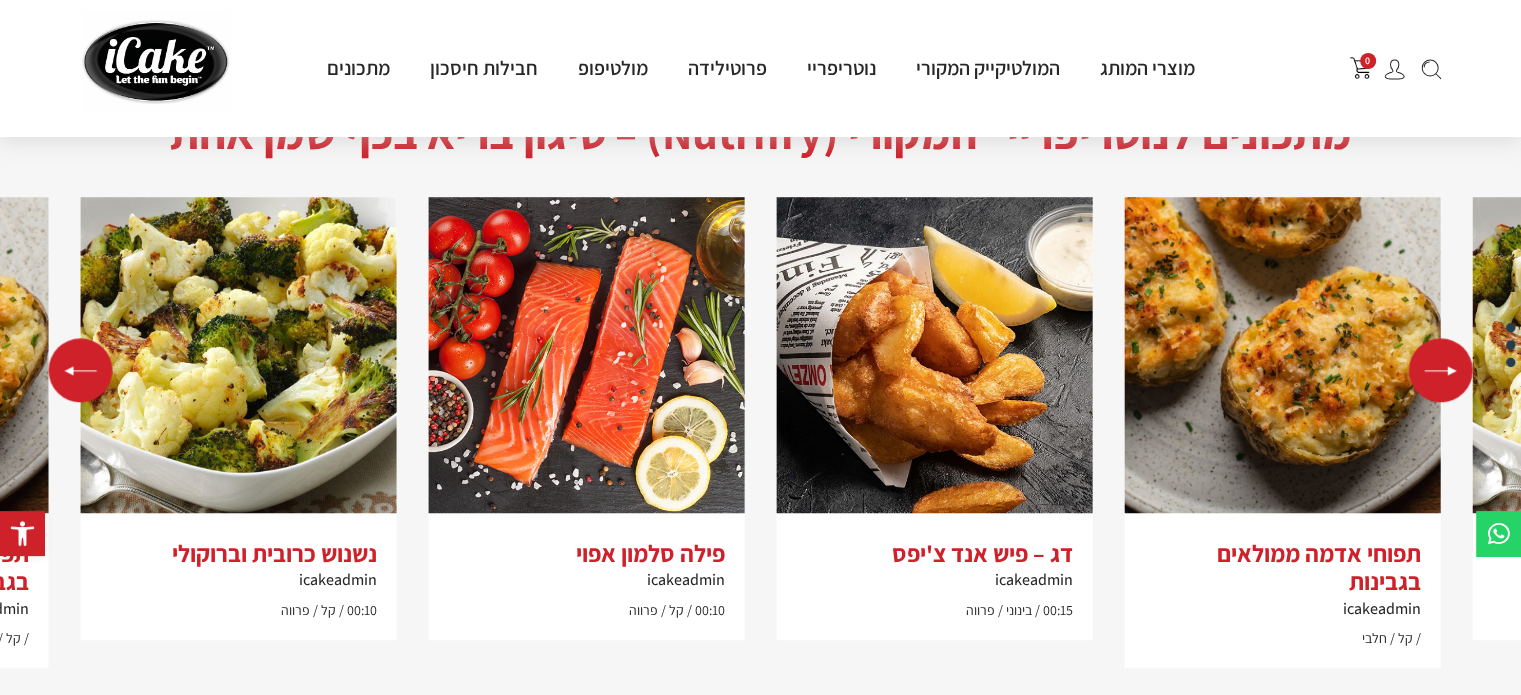 click at bounding box center (81, 370) 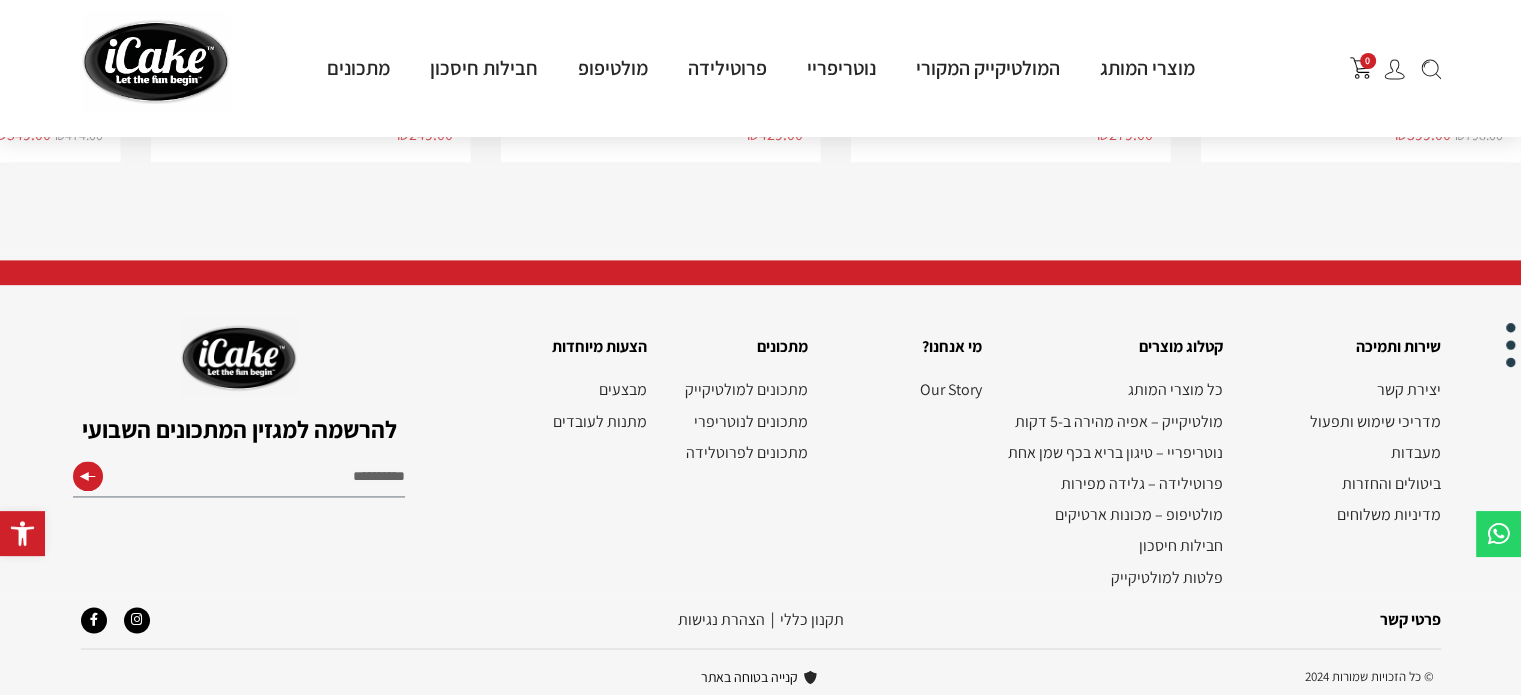 scroll, scrollTop: 2804, scrollLeft: 0, axis: vertical 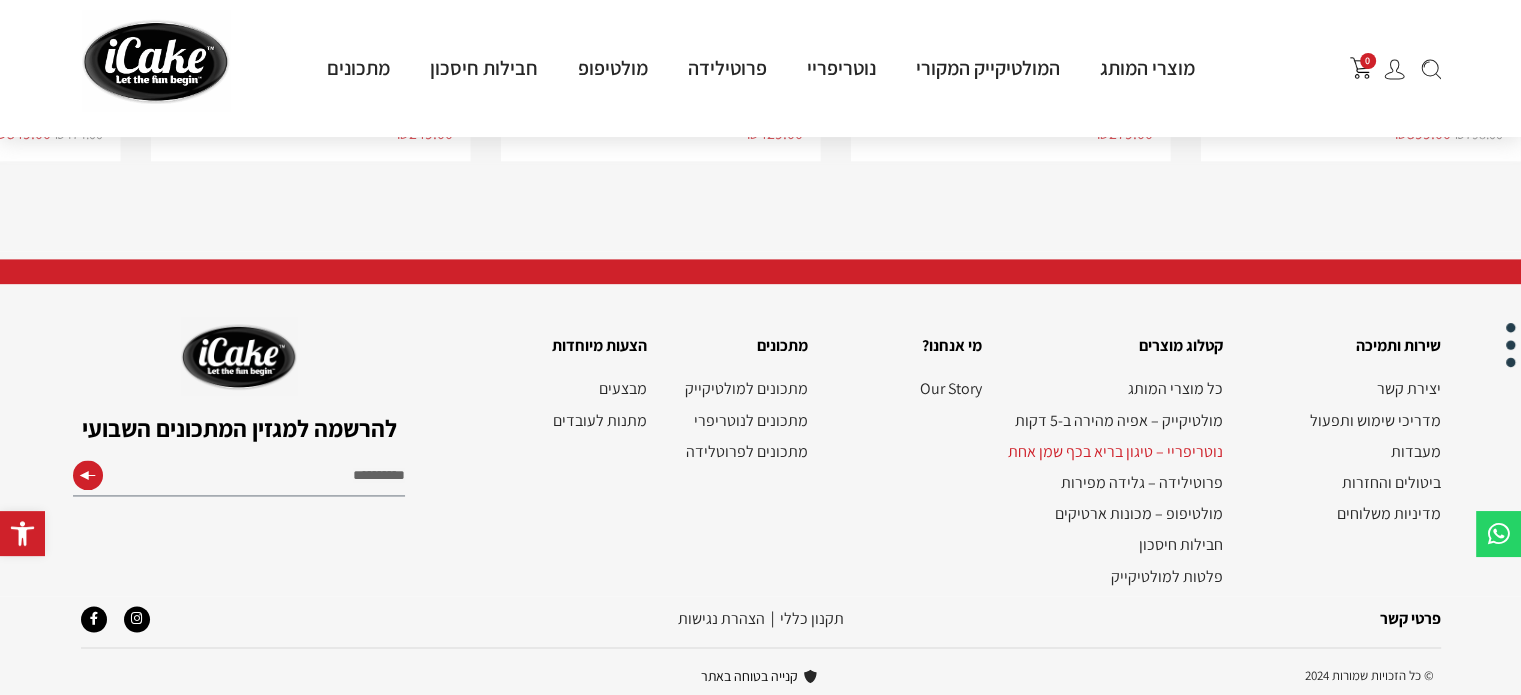 click on "נוטריפריי – טיגון בריא בכף שמן אחת" 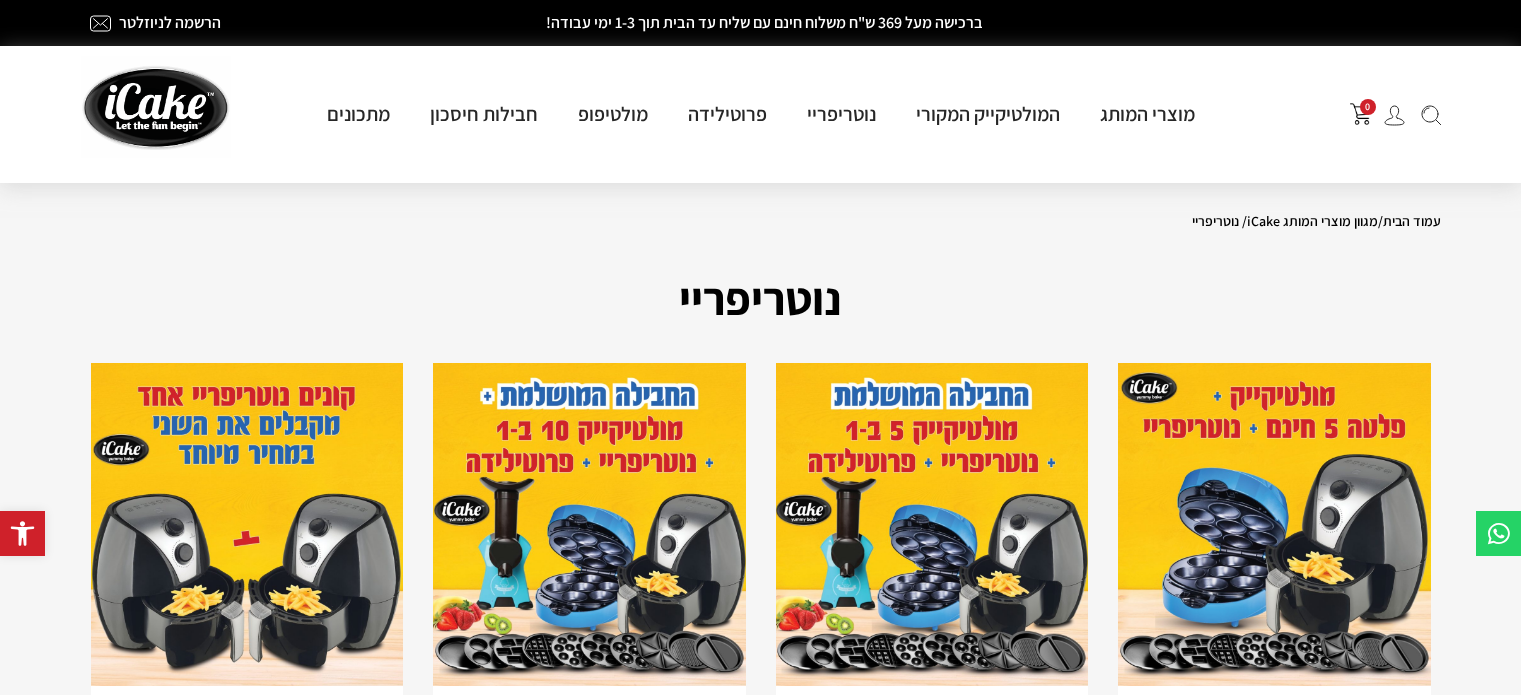 scroll, scrollTop: 40, scrollLeft: 0, axis: vertical 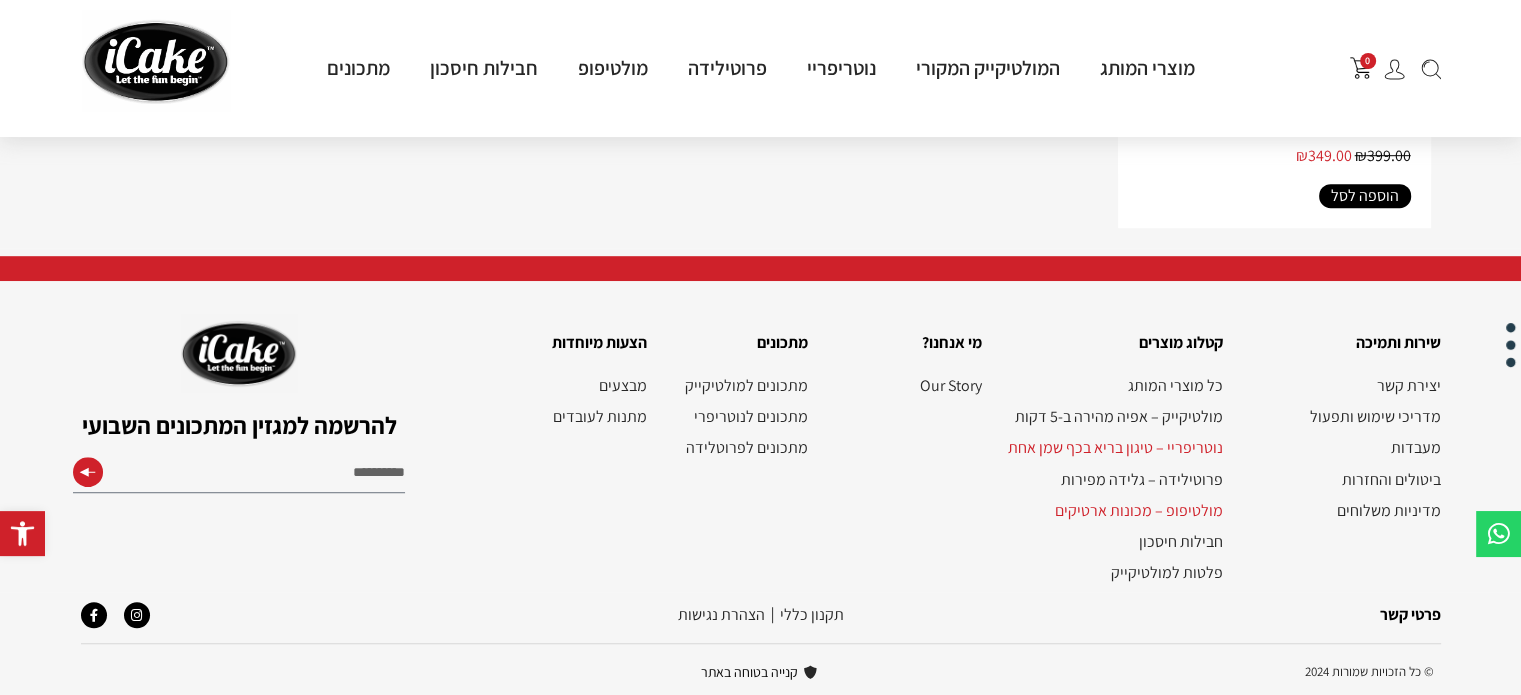 click on "מולטיפופ – מכונות ארטיקים" 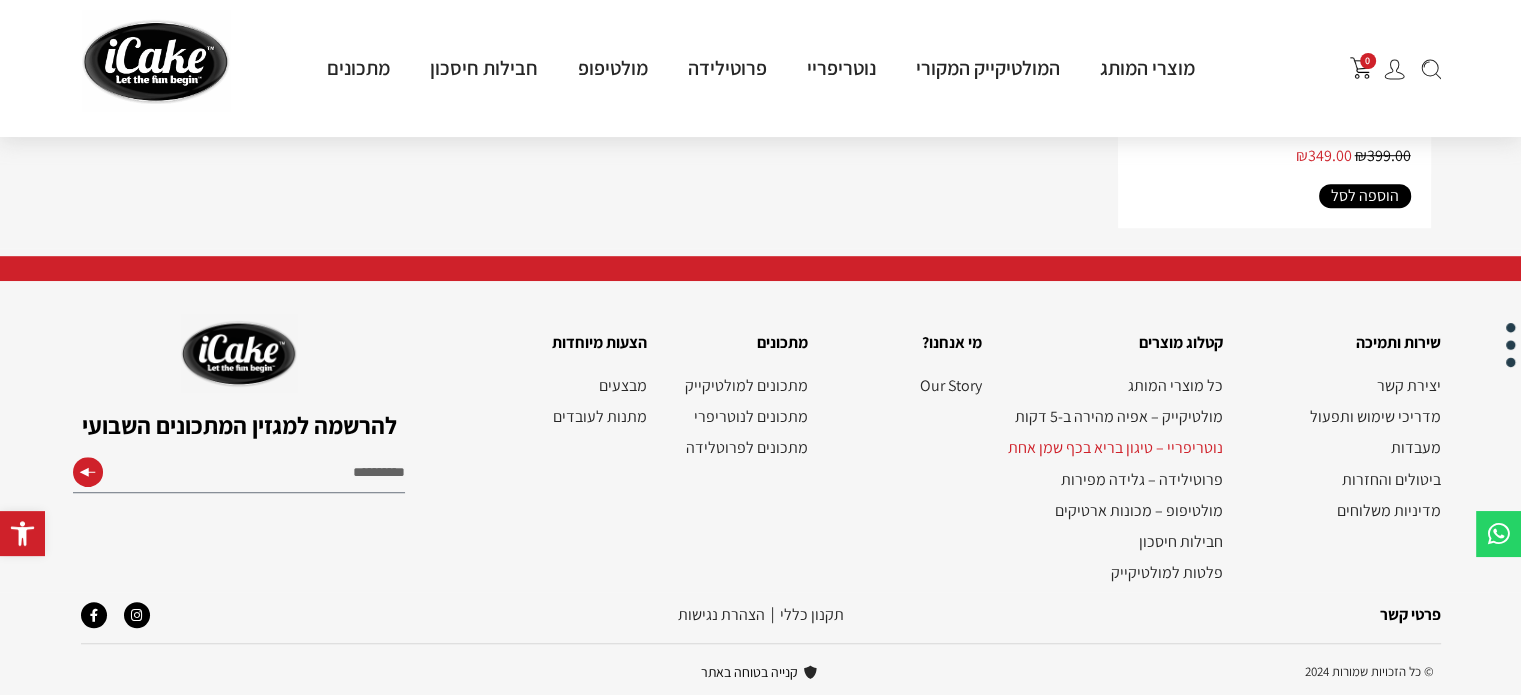 click at bounding box center [1394, 69] 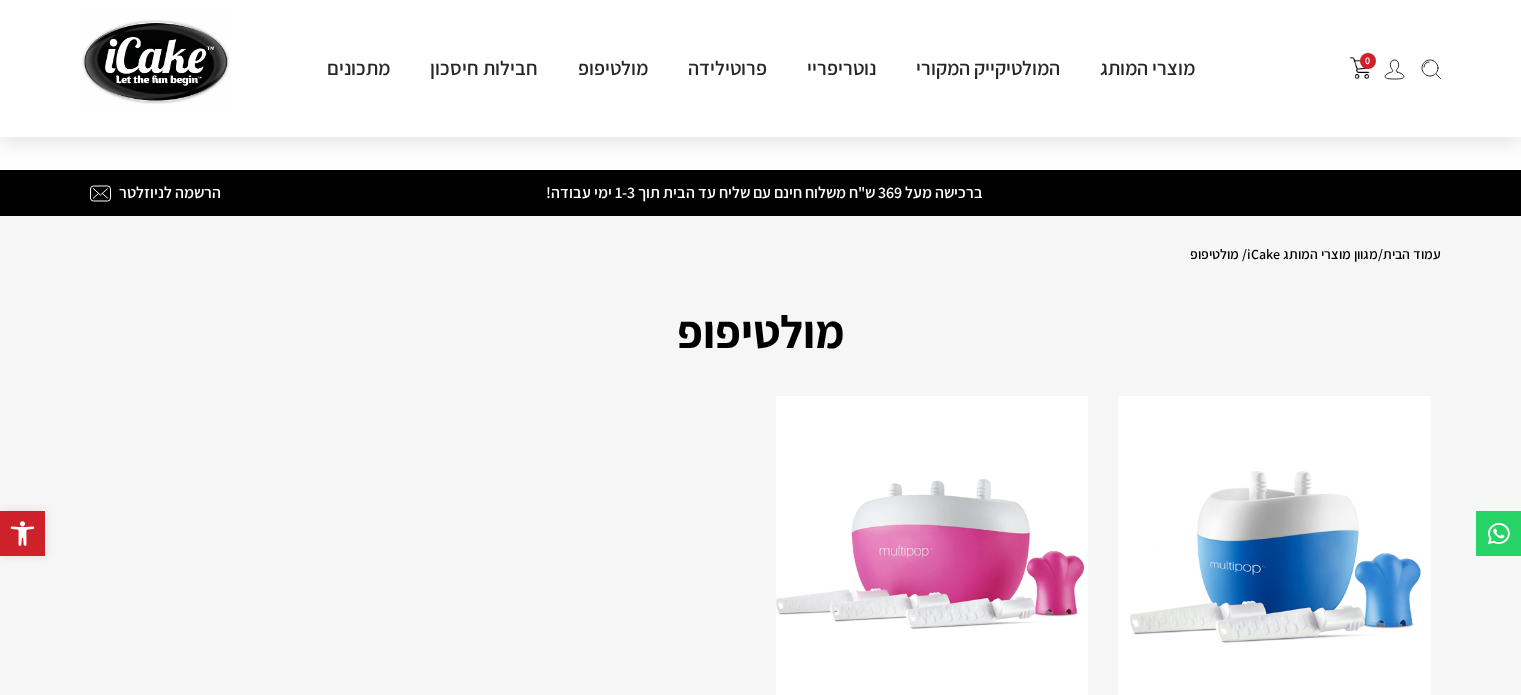 scroll, scrollTop: 560, scrollLeft: 0, axis: vertical 